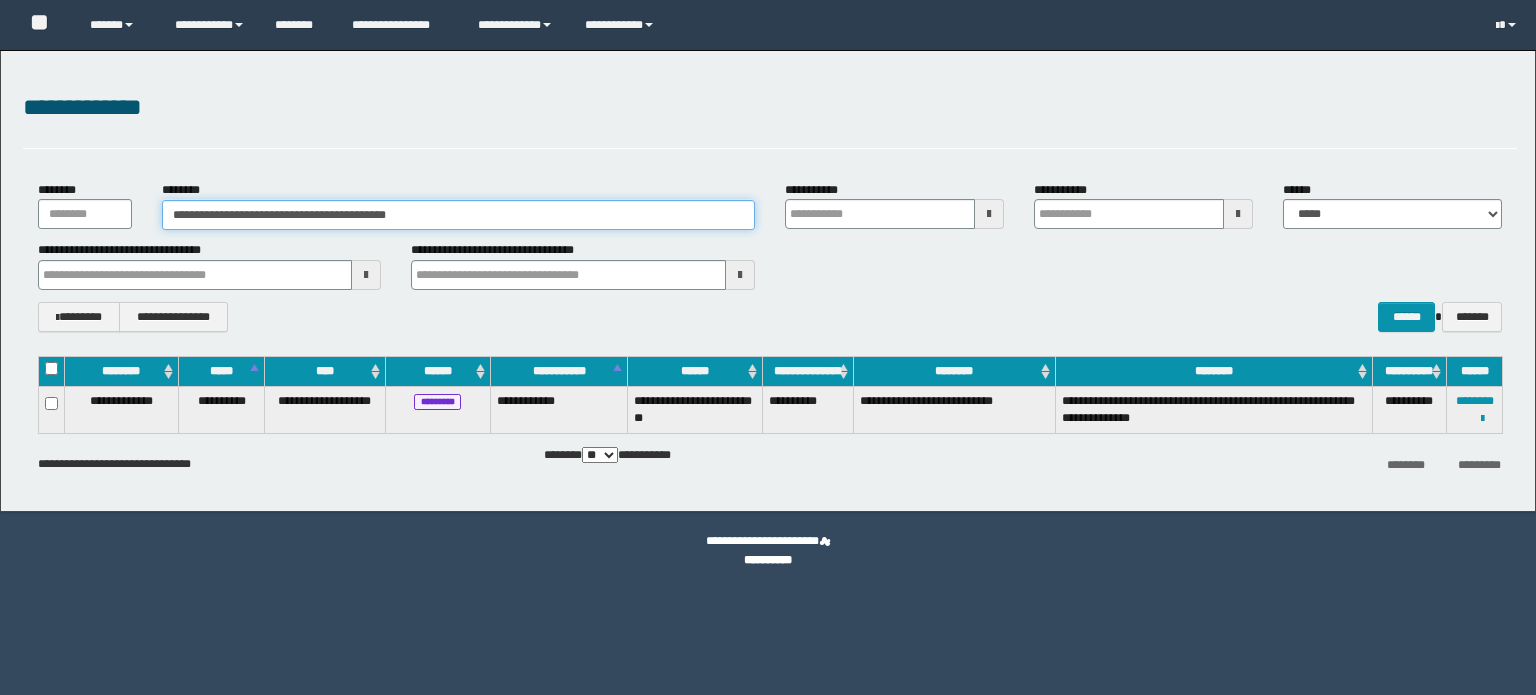click on "**********" at bounding box center (458, 215) 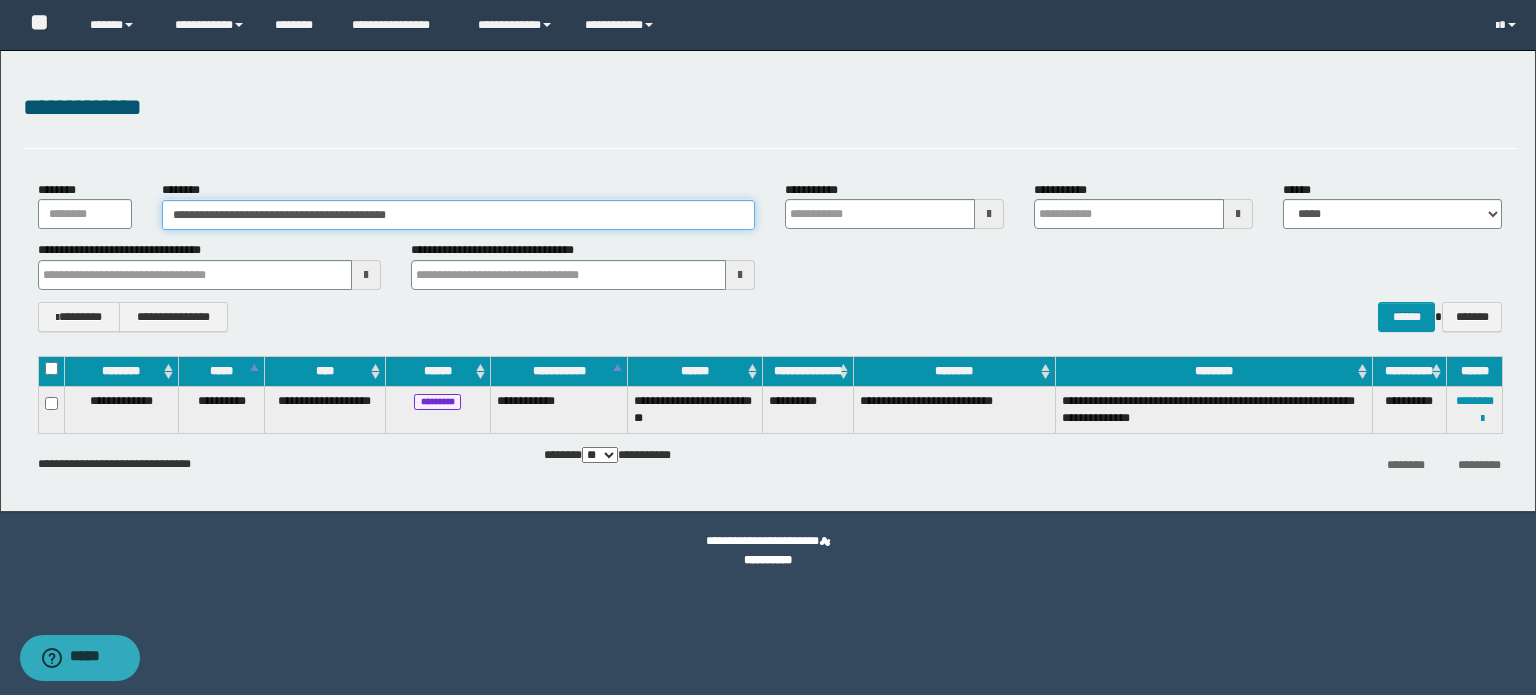 scroll, scrollTop: 0, scrollLeft: 0, axis: both 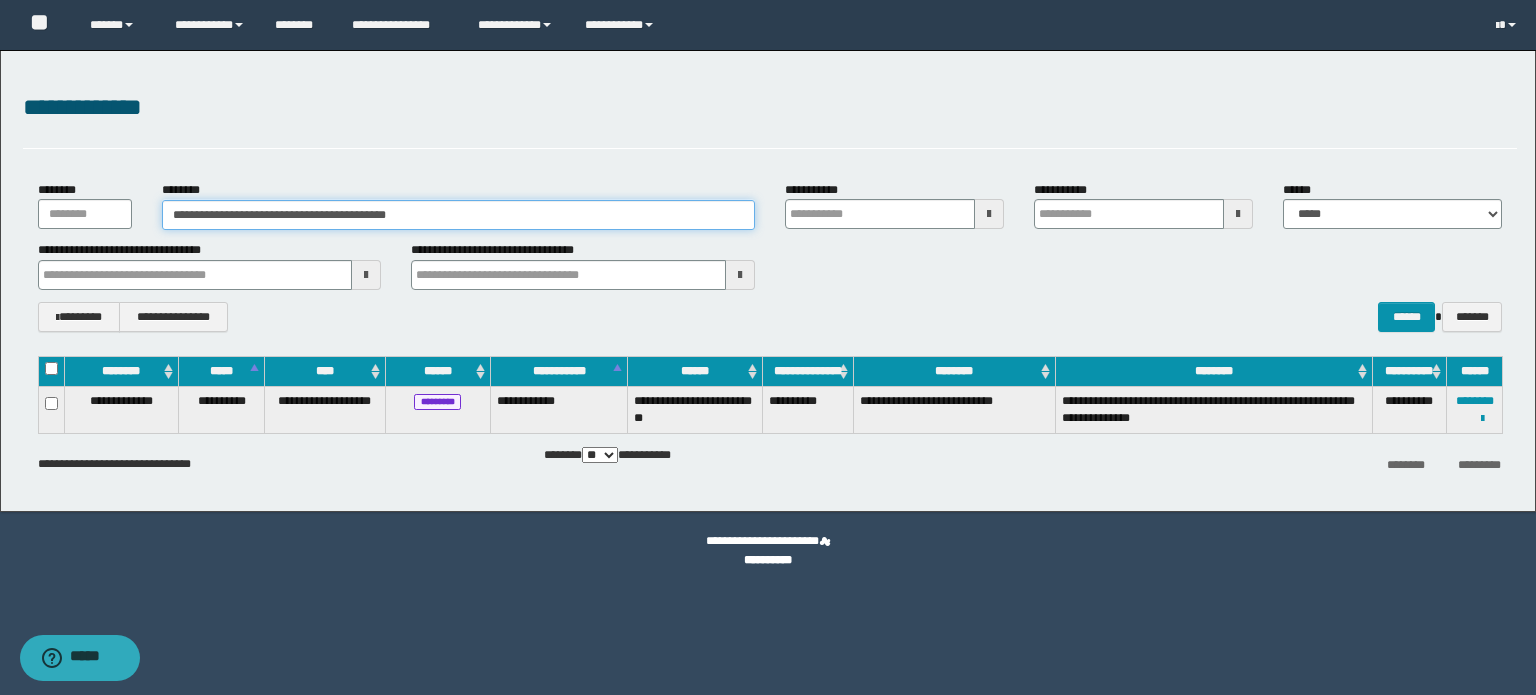 click on "**********" at bounding box center (458, 215) 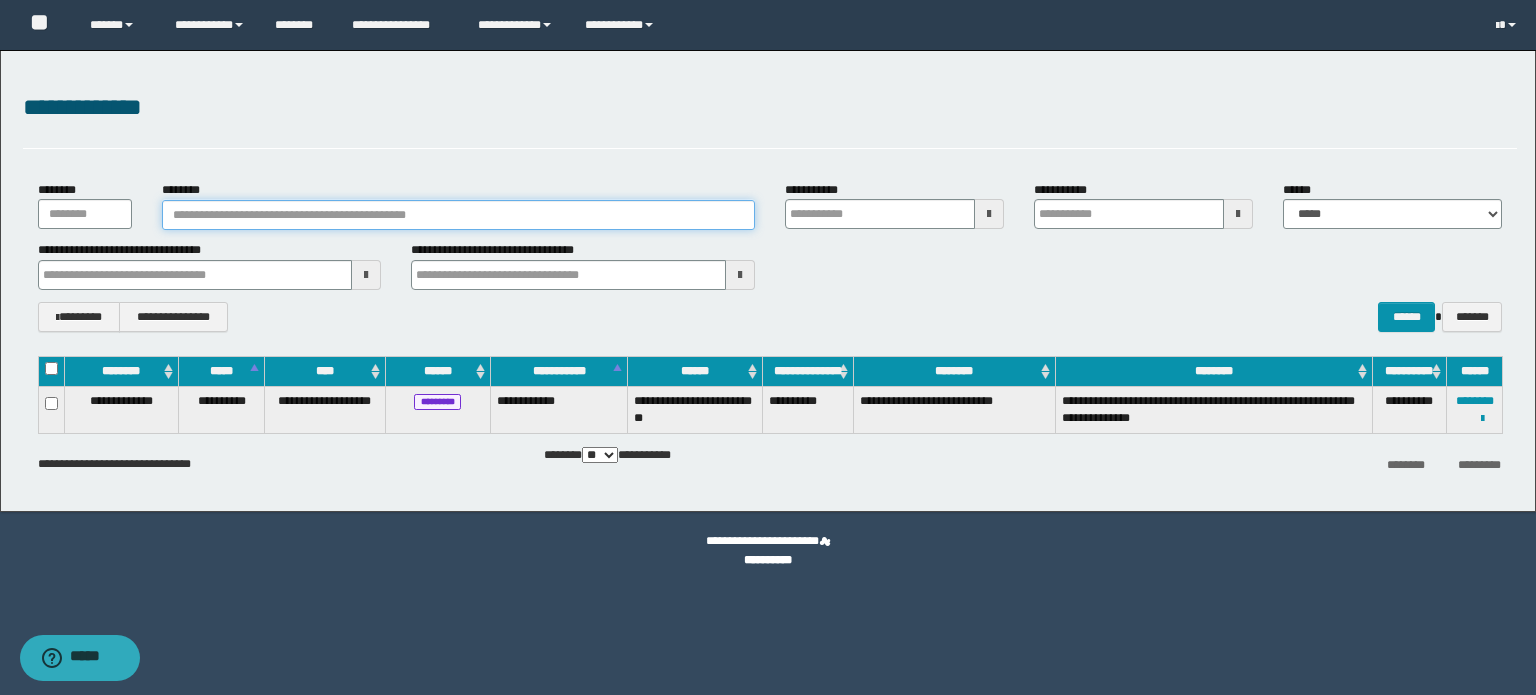 paste on "********" 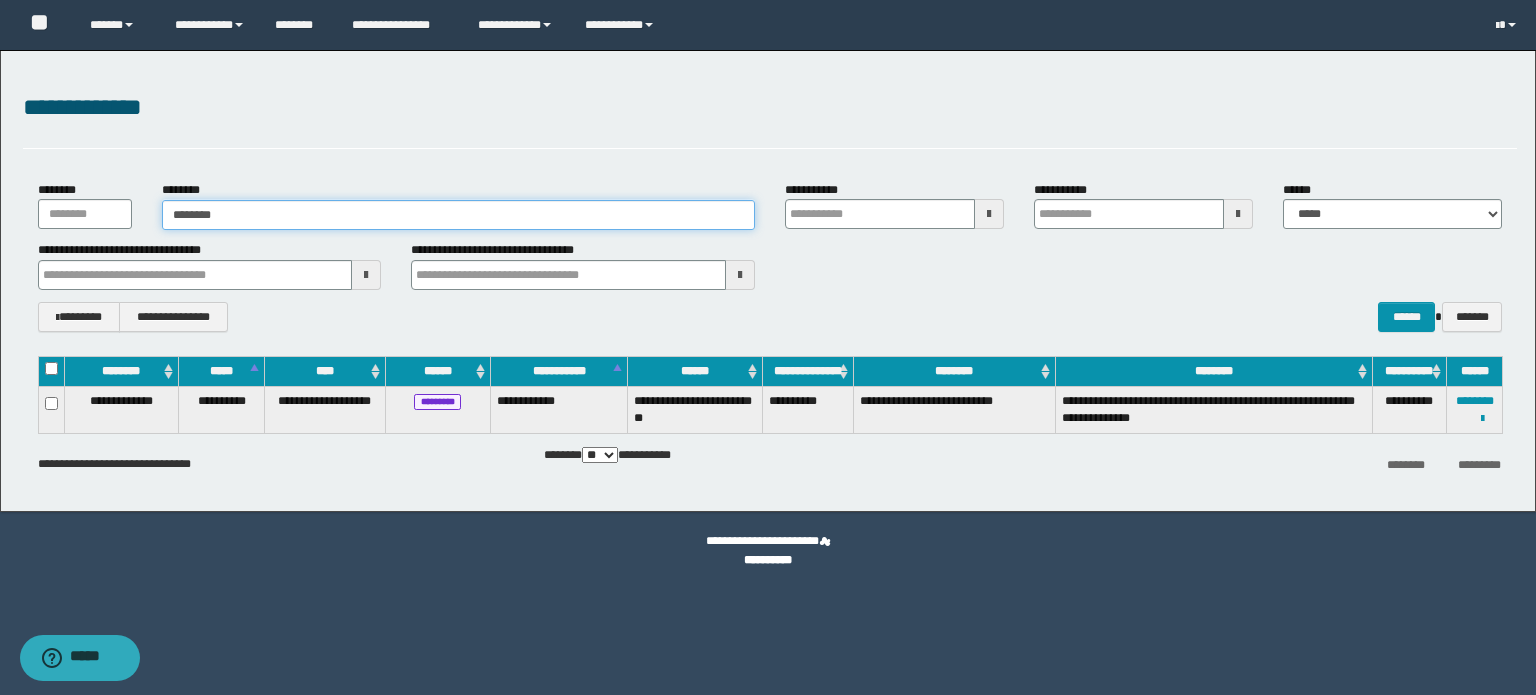 type on "********" 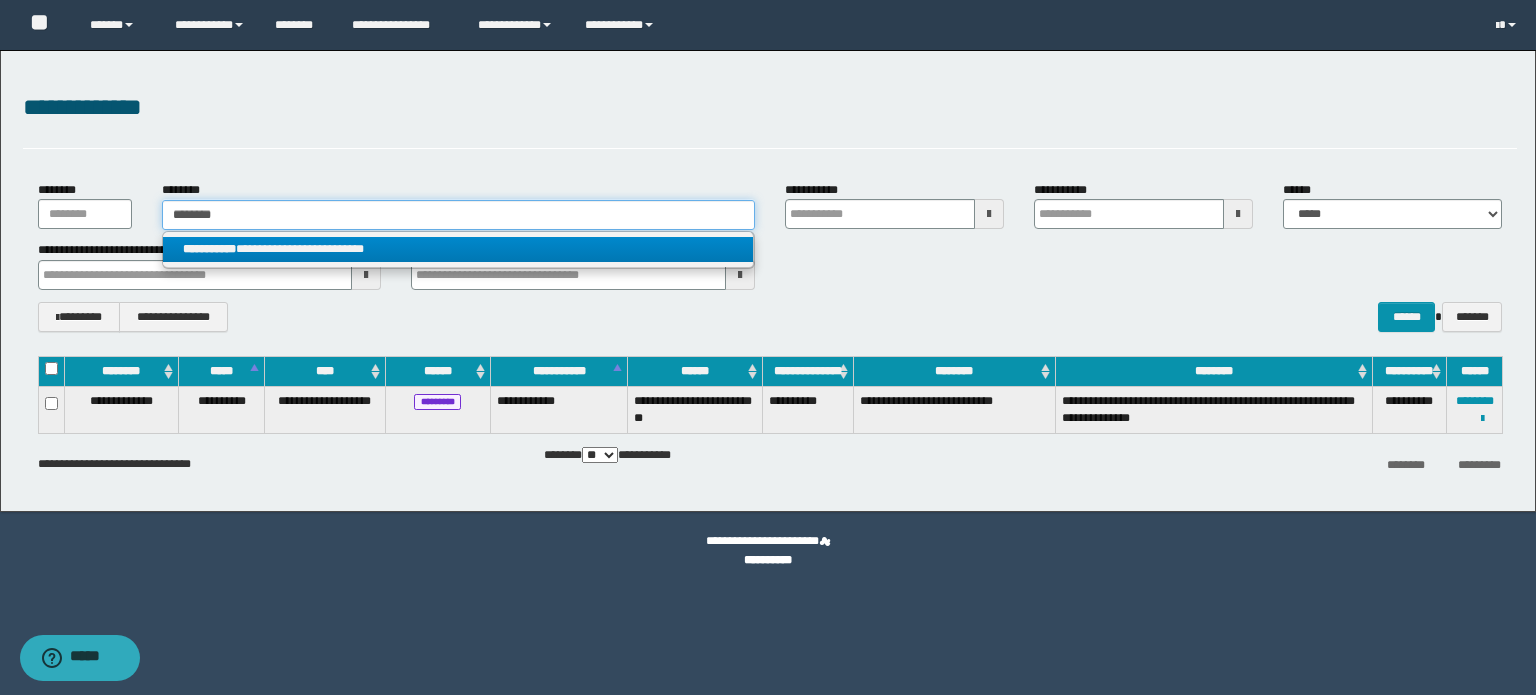 type on "********" 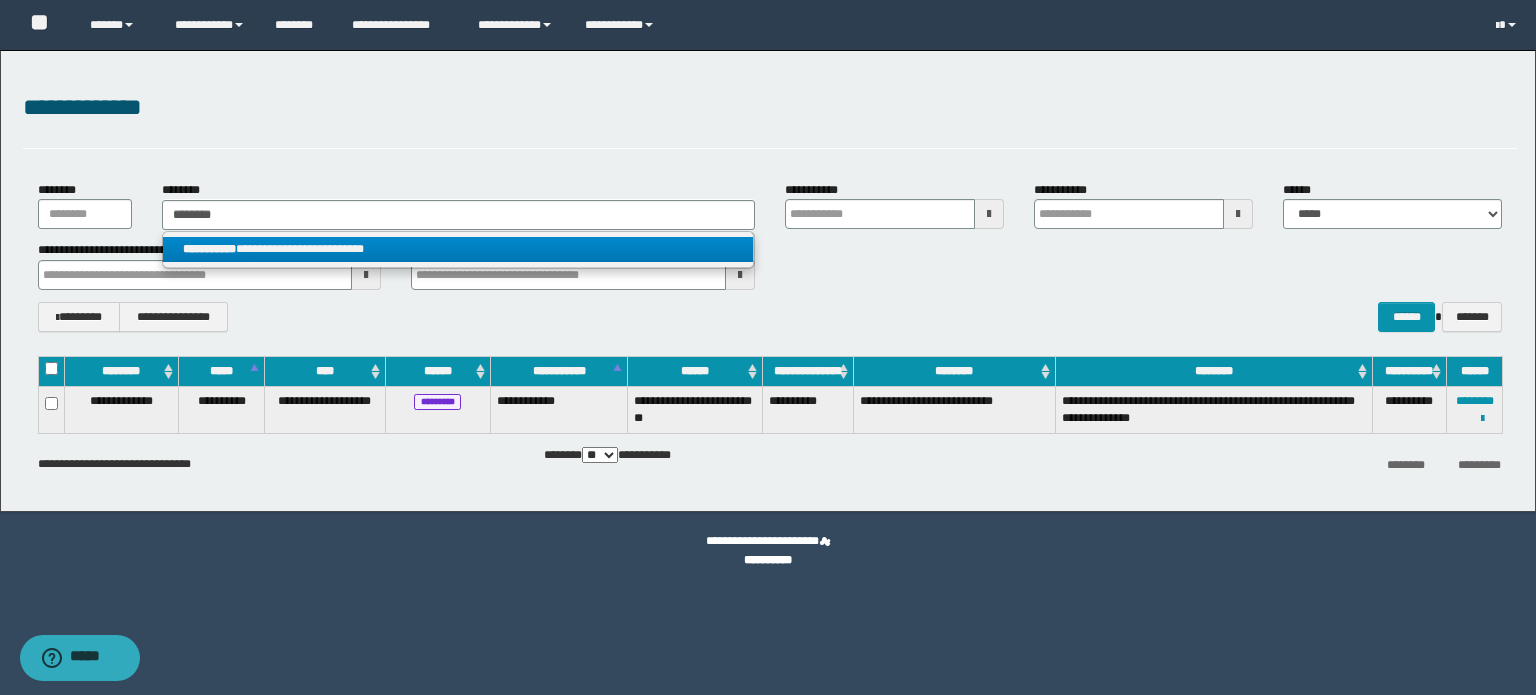 click on "**********" at bounding box center (458, 249) 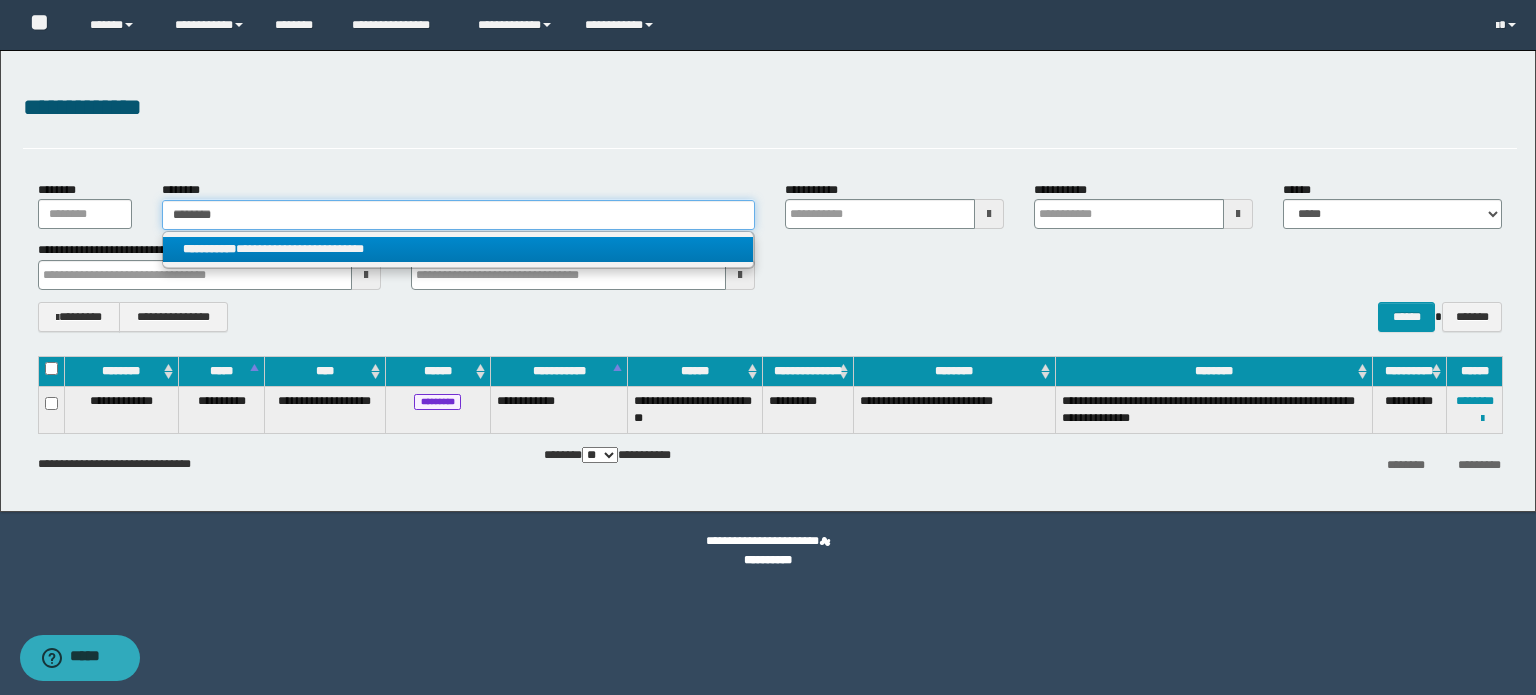 type 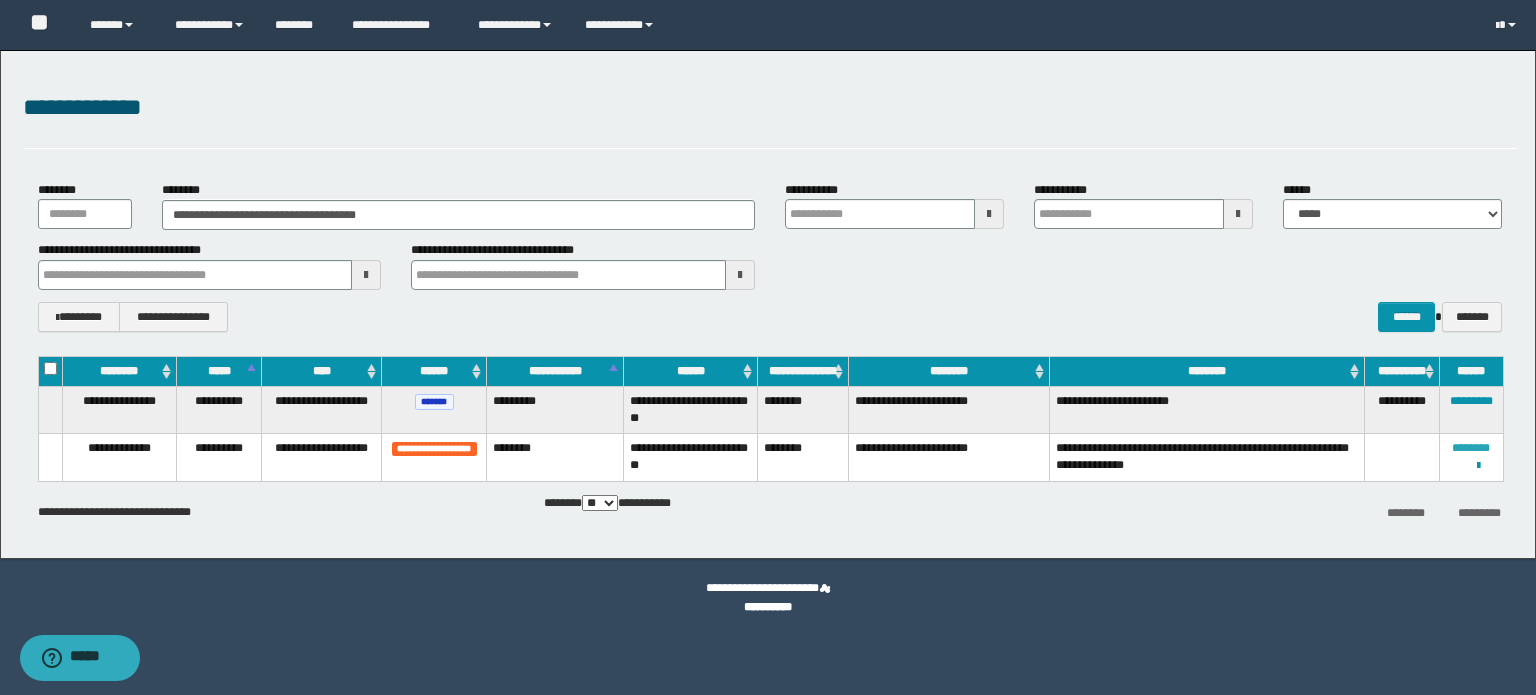 click on "********" at bounding box center [1471, 448] 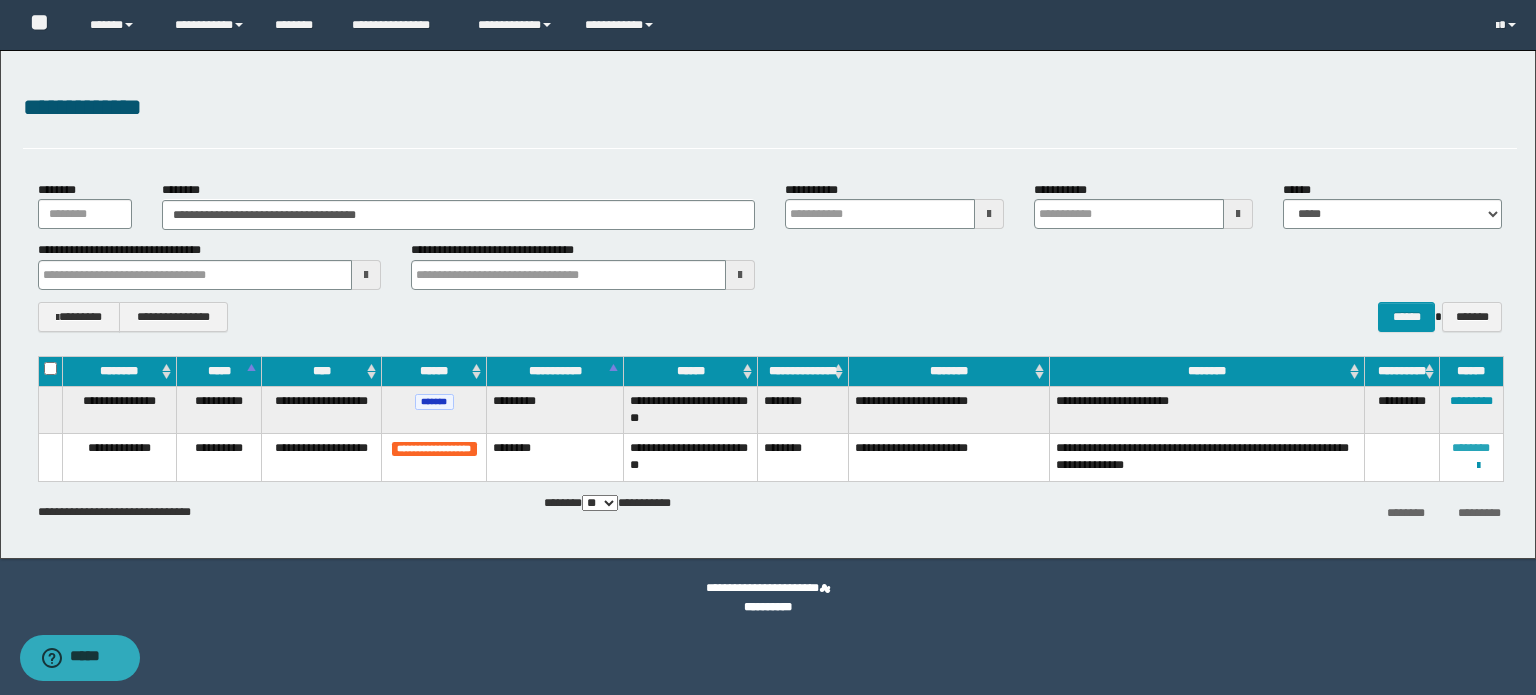 click on "********" at bounding box center [1471, 448] 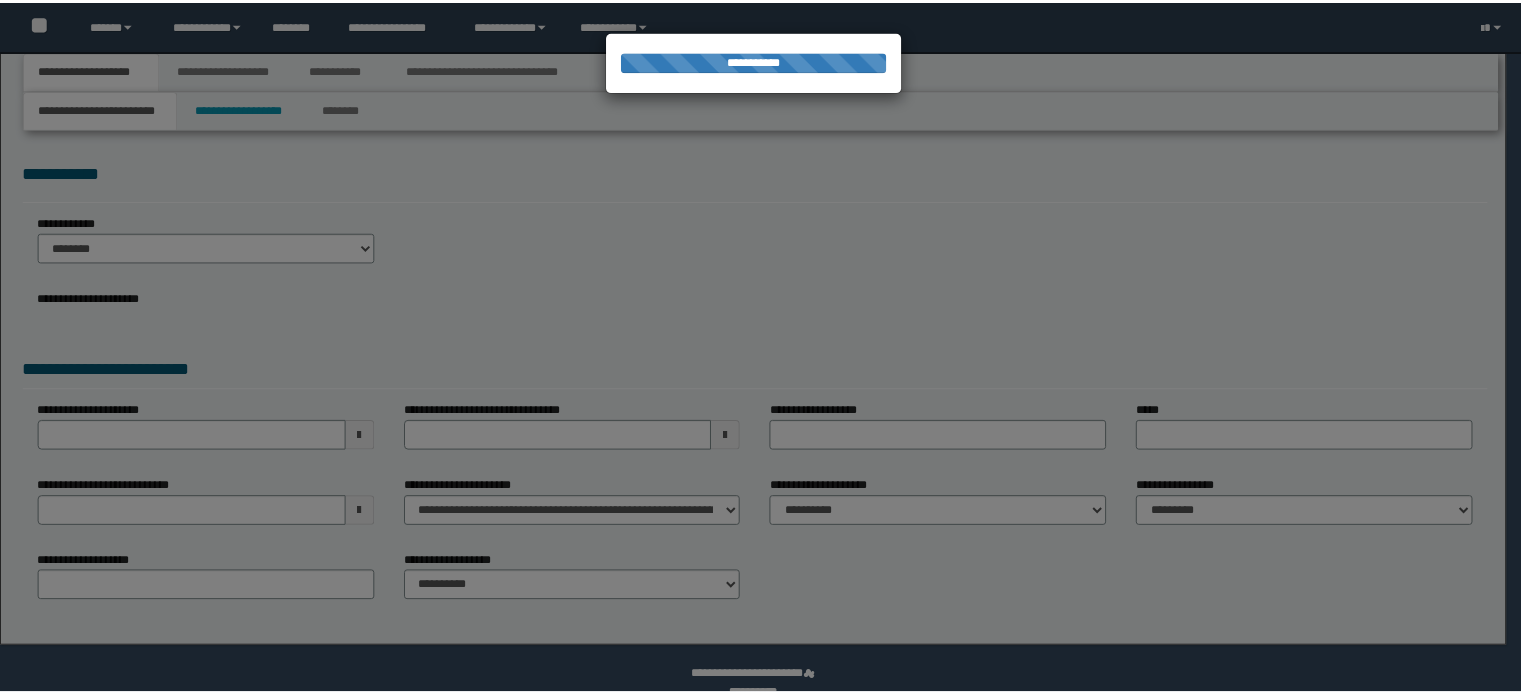 scroll, scrollTop: 0, scrollLeft: 0, axis: both 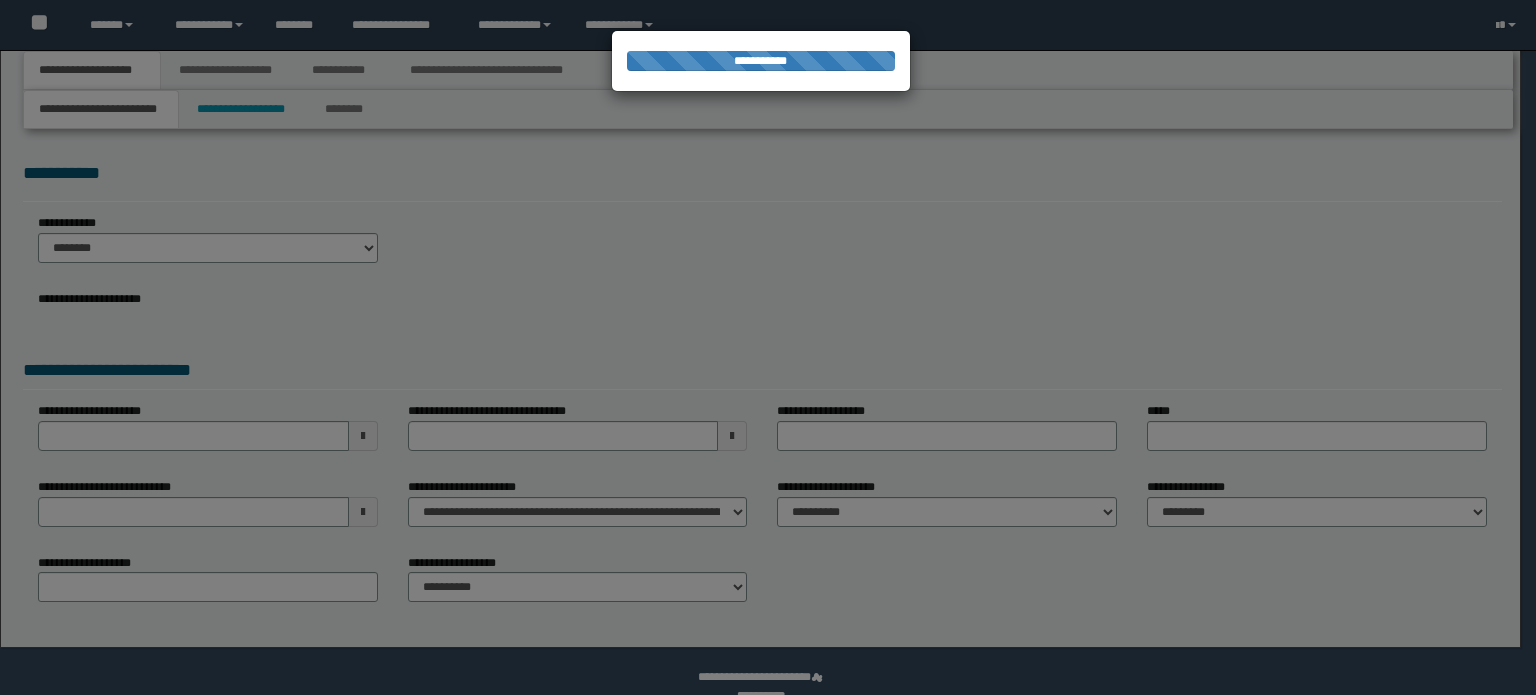 select on "*" 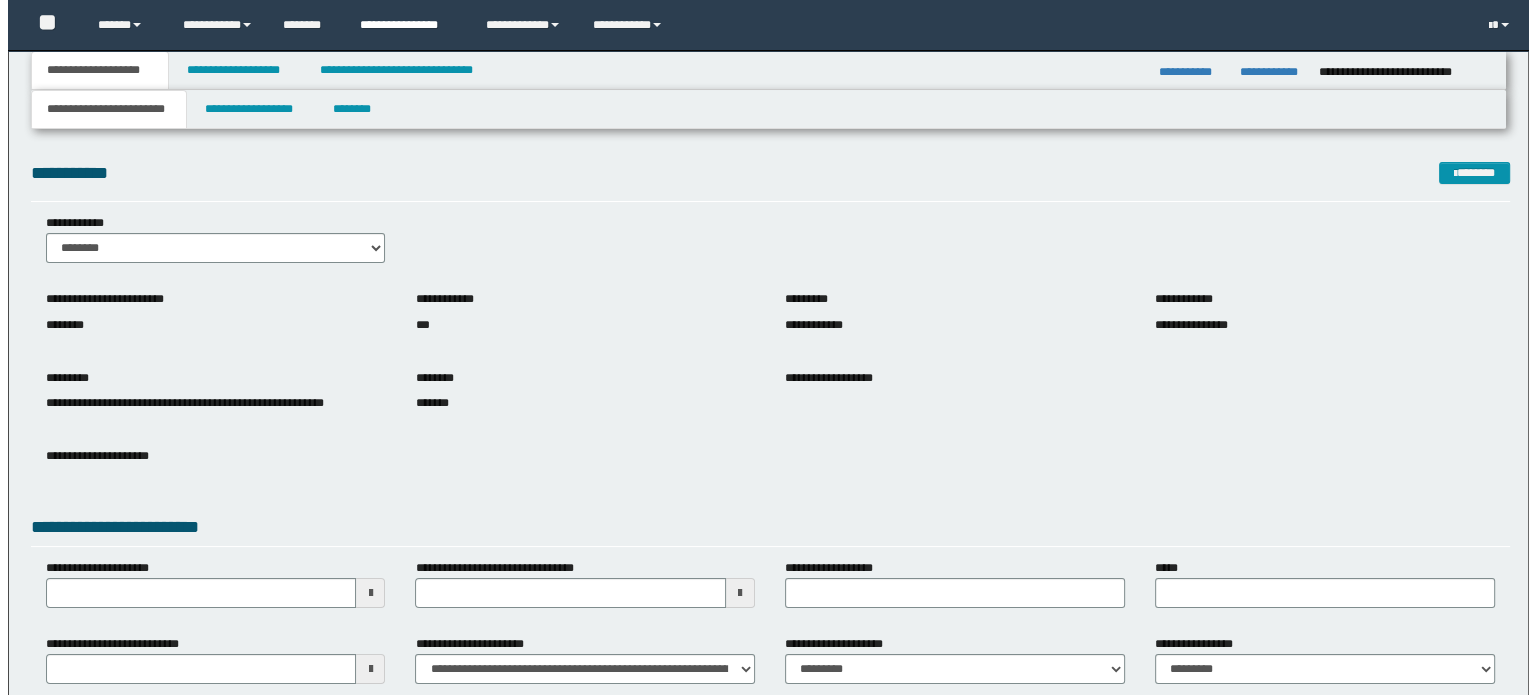 scroll, scrollTop: 0, scrollLeft: 0, axis: both 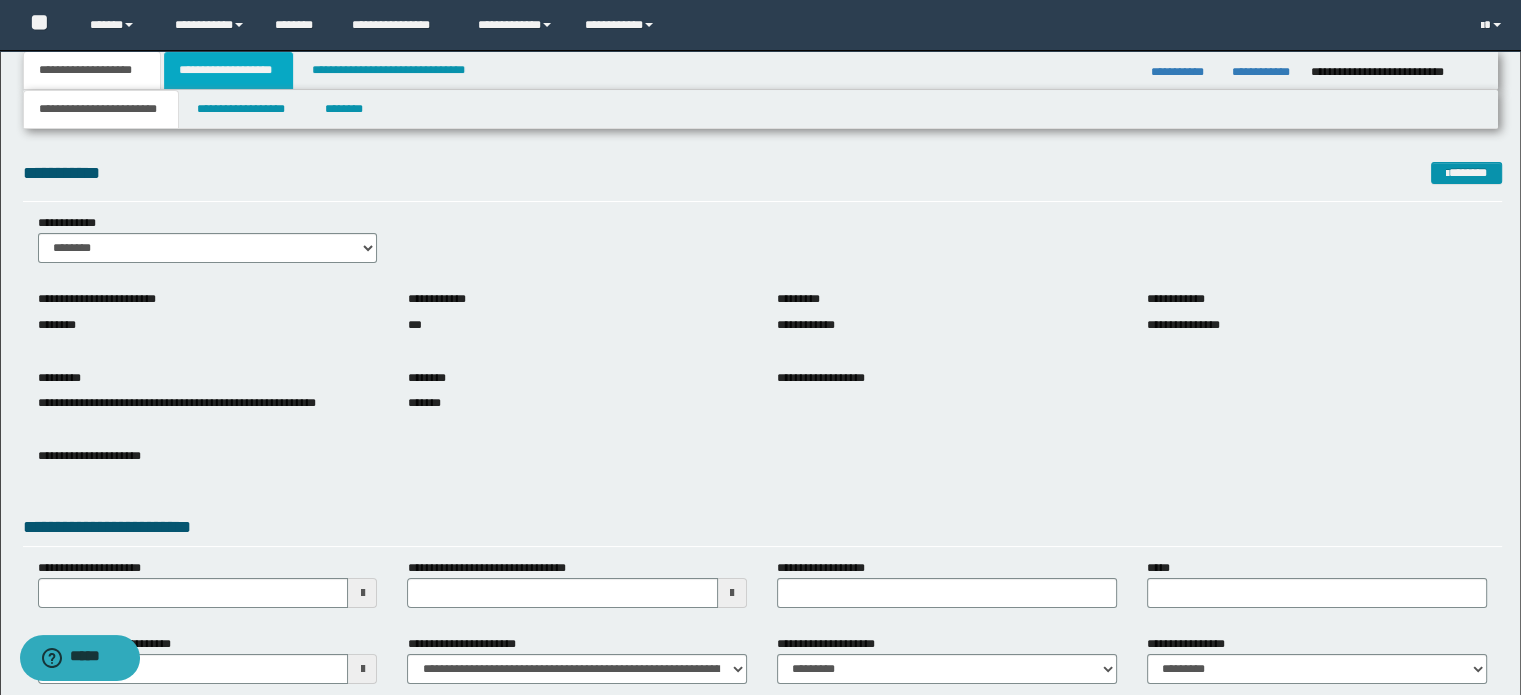click on "**********" at bounding box center (228, 70) 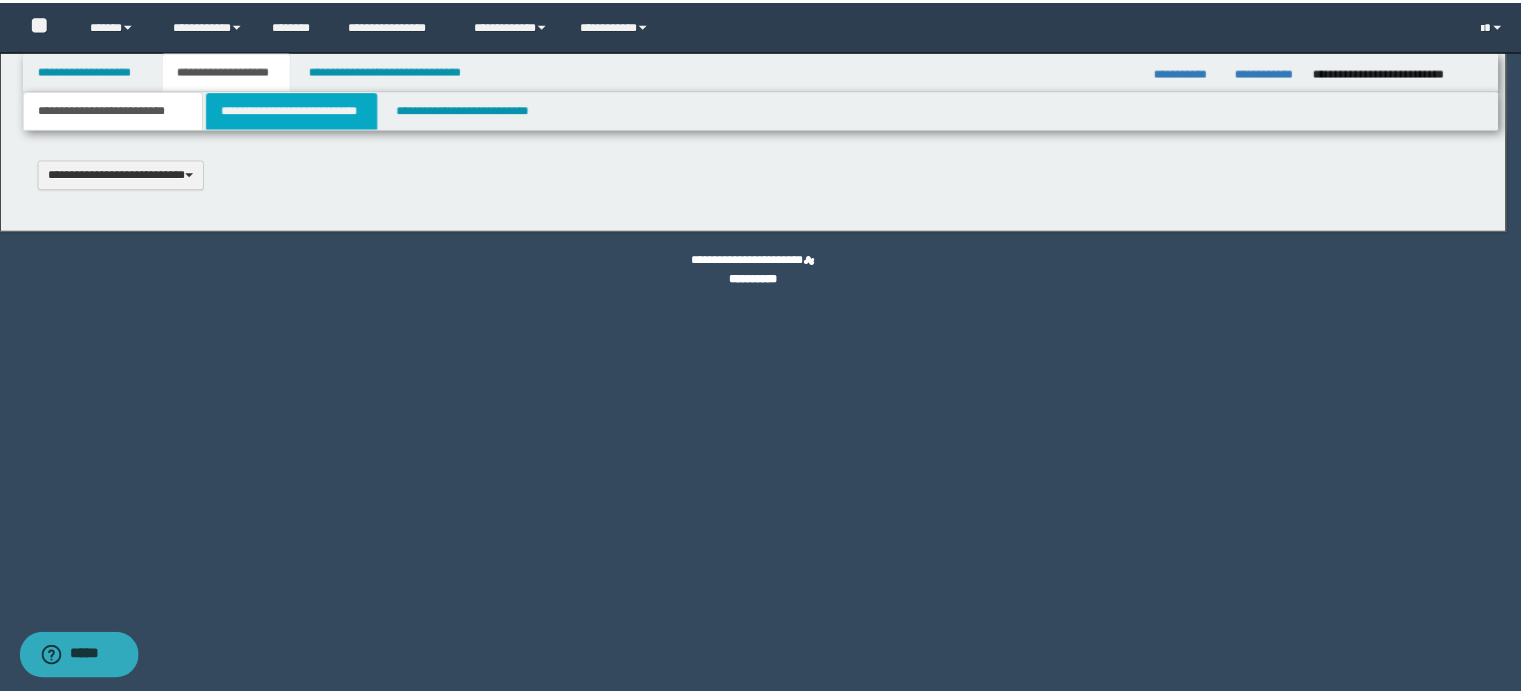 scroll, scrollTop: 0, scrollLeft: 0, axis: both 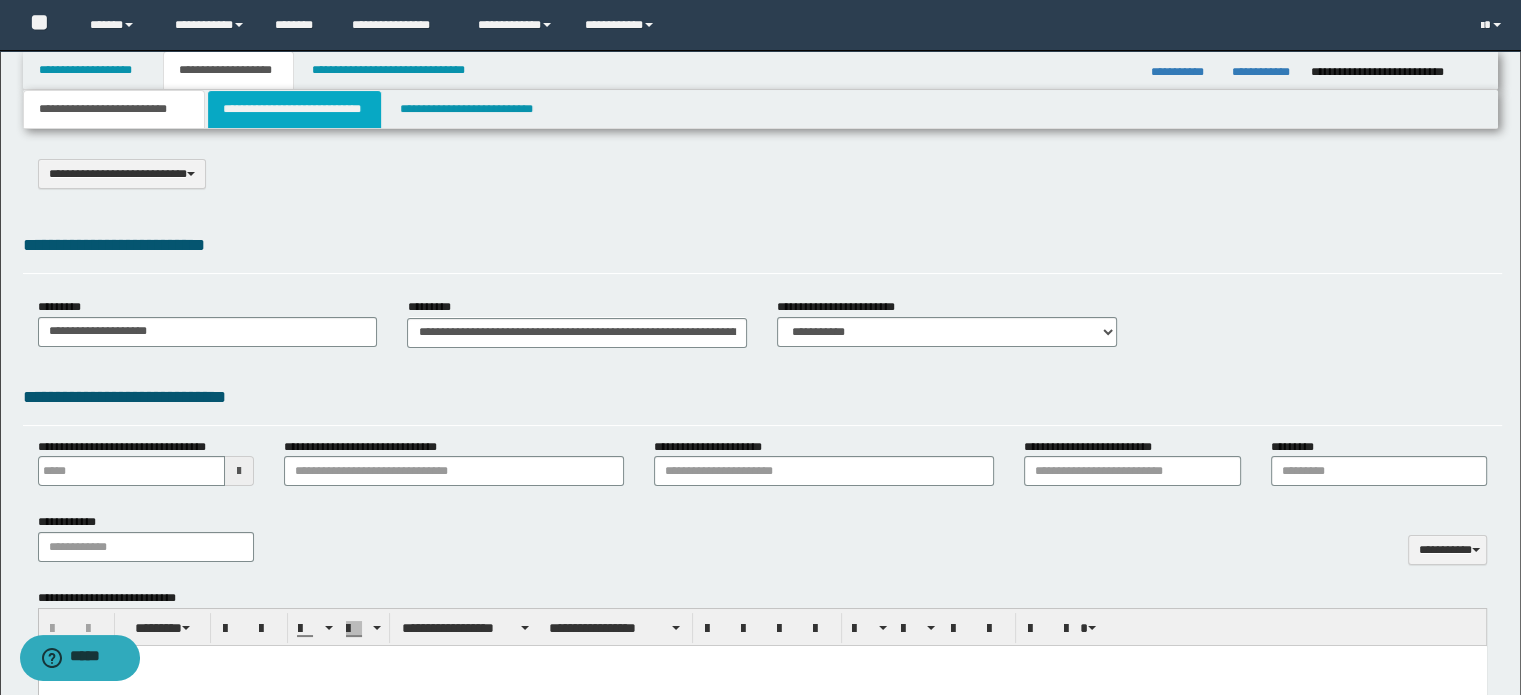 click on "**********" at bounding box center [294, 109] 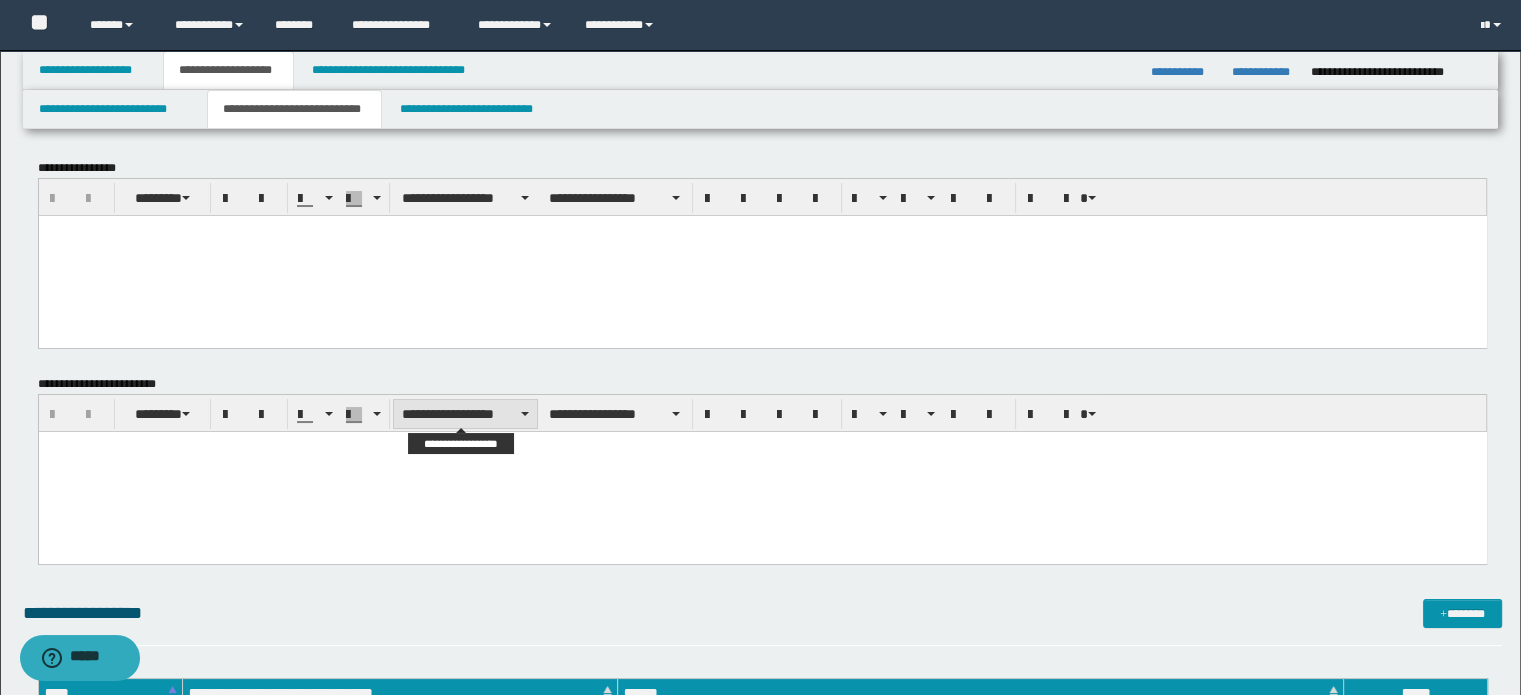 scroll, scrollTop: 0, scrollLeft: 0, axis: both 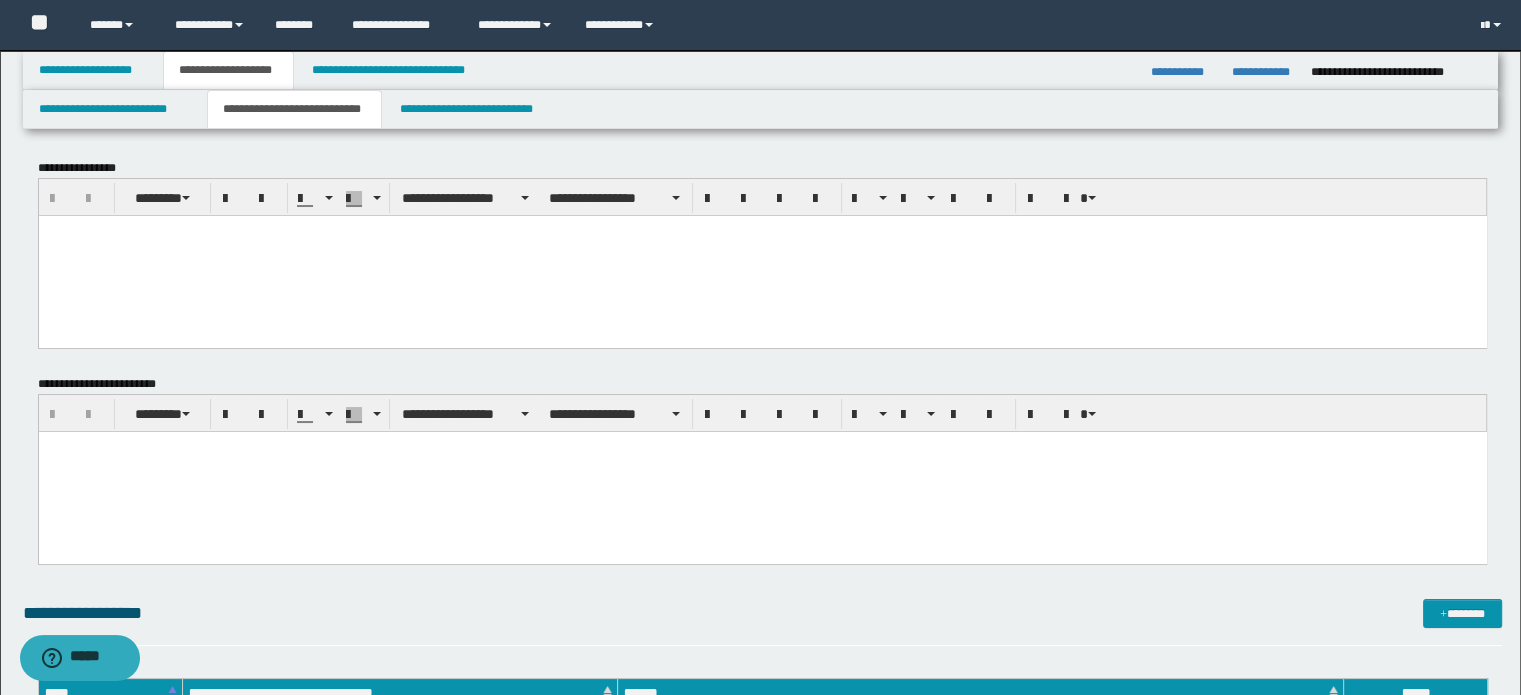 click at bounding box center [762, 255] 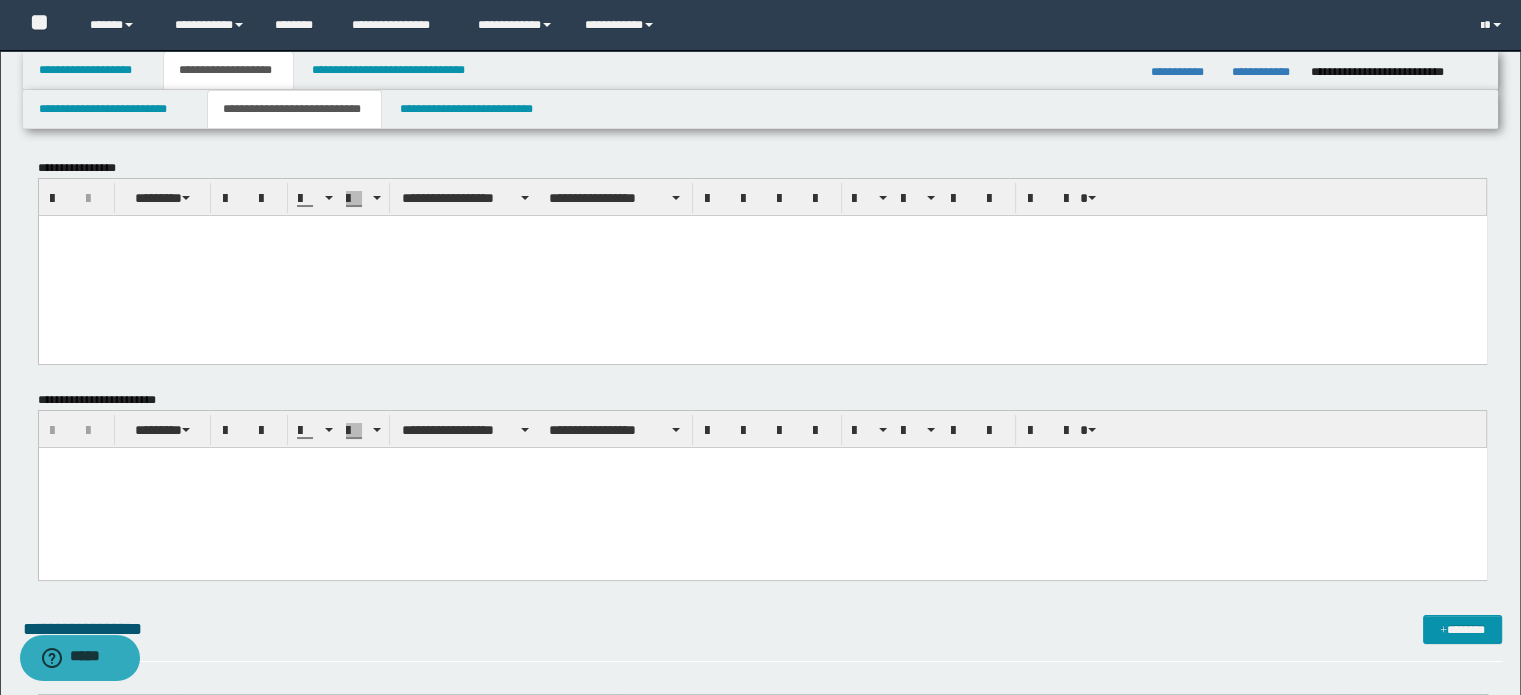 paste 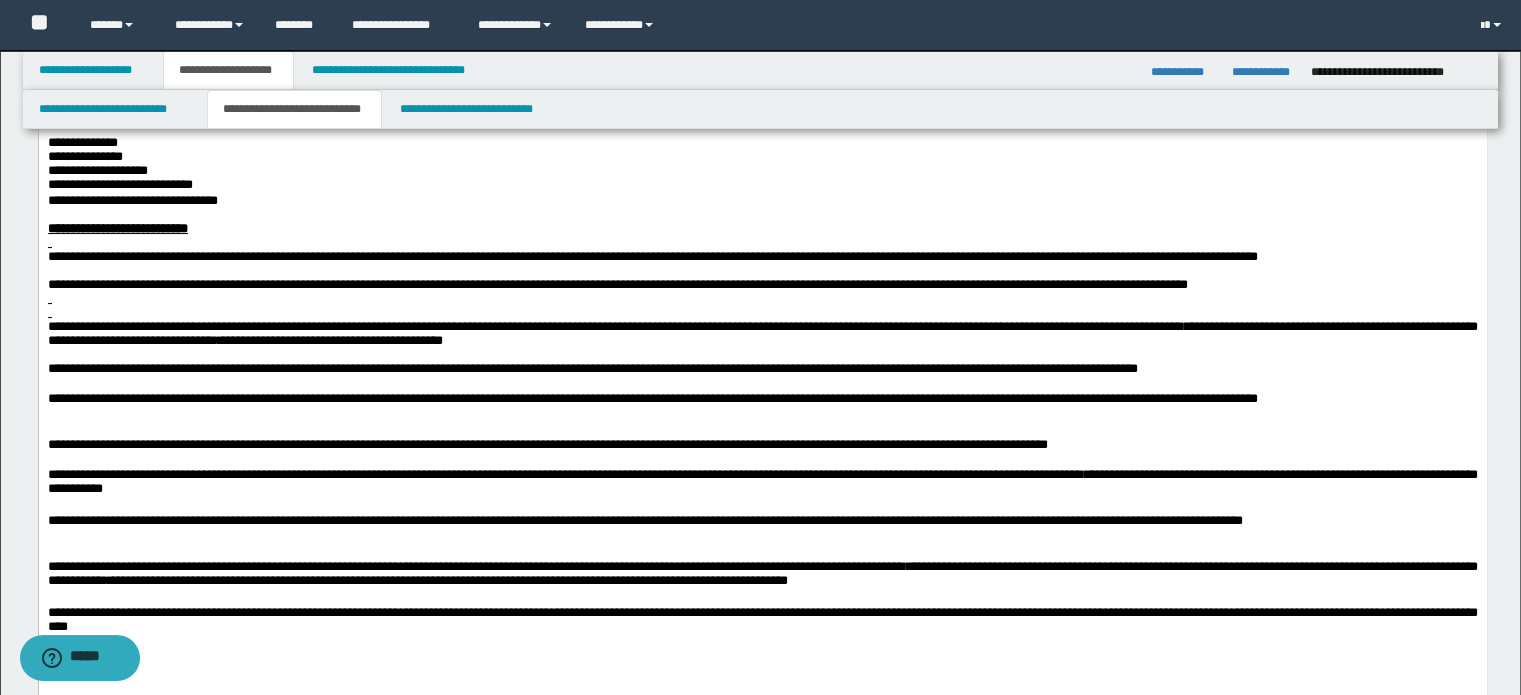 scroll, scrollTop: 969, scrollLeft: 0, axis: vertical 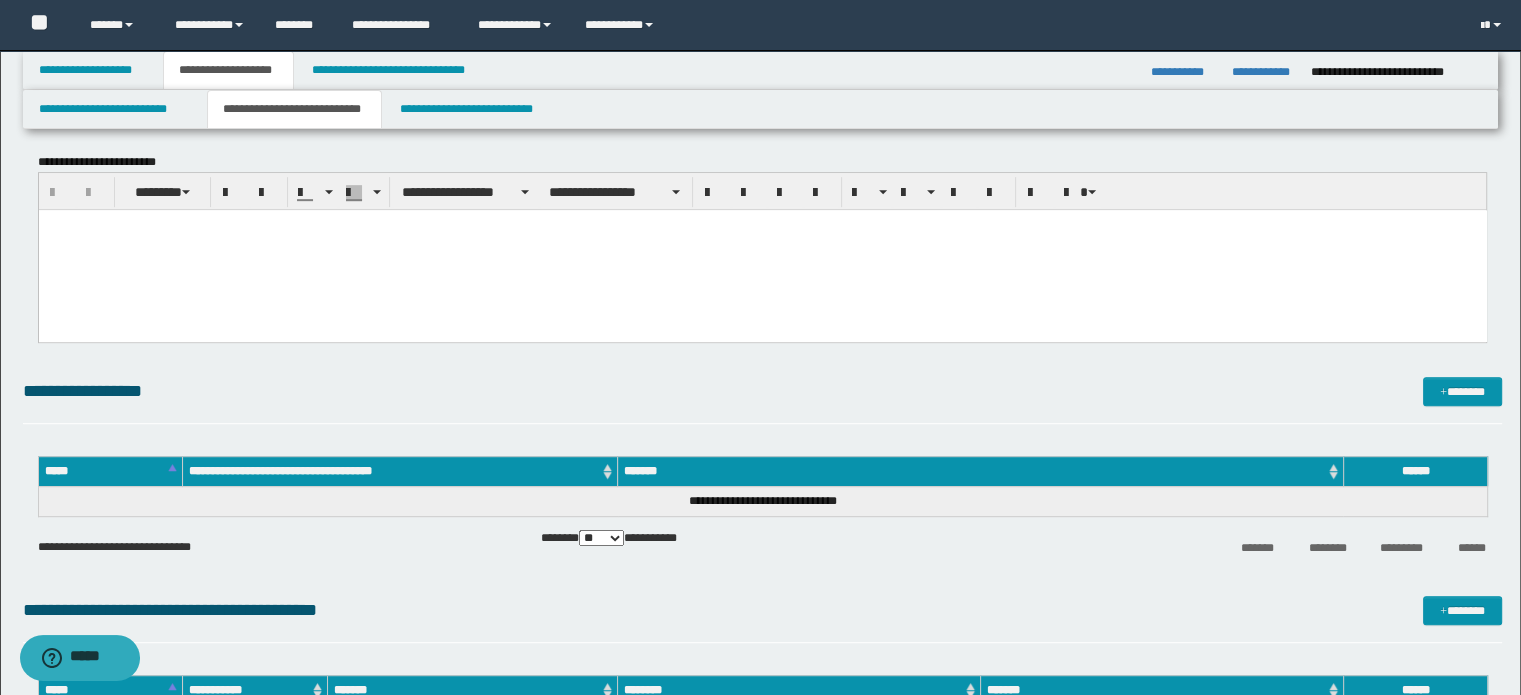 click at bounding box center (762, 249) 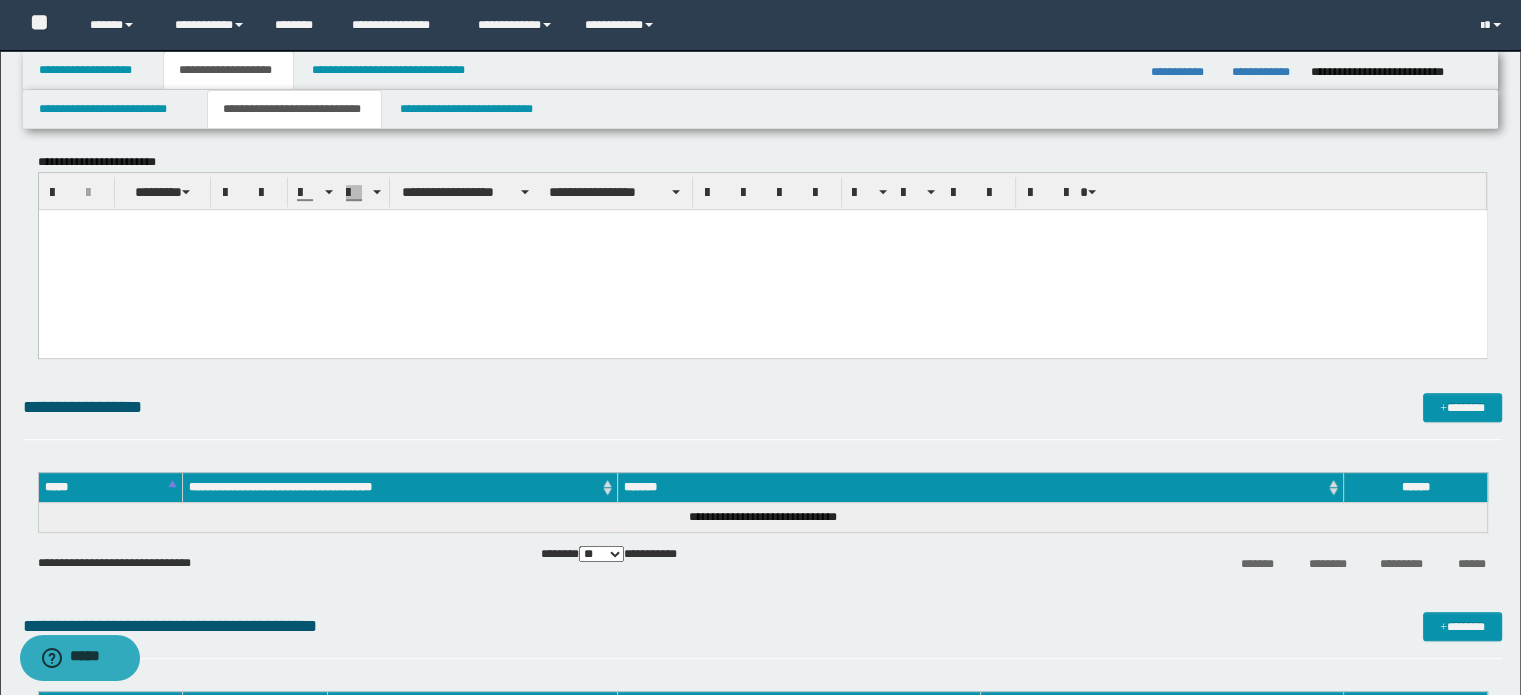 type 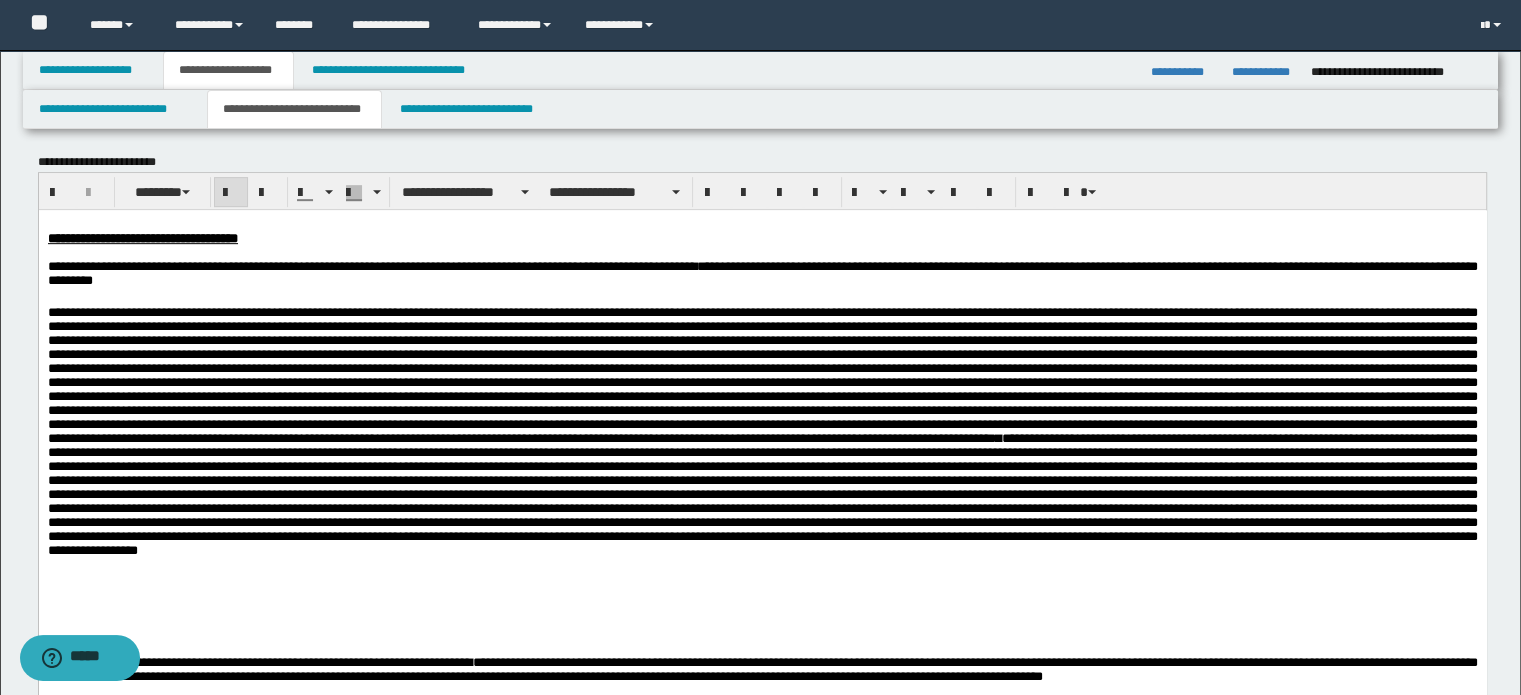 scroll, scrollTop: 1577, scrollLeft: 0, axis: vertical 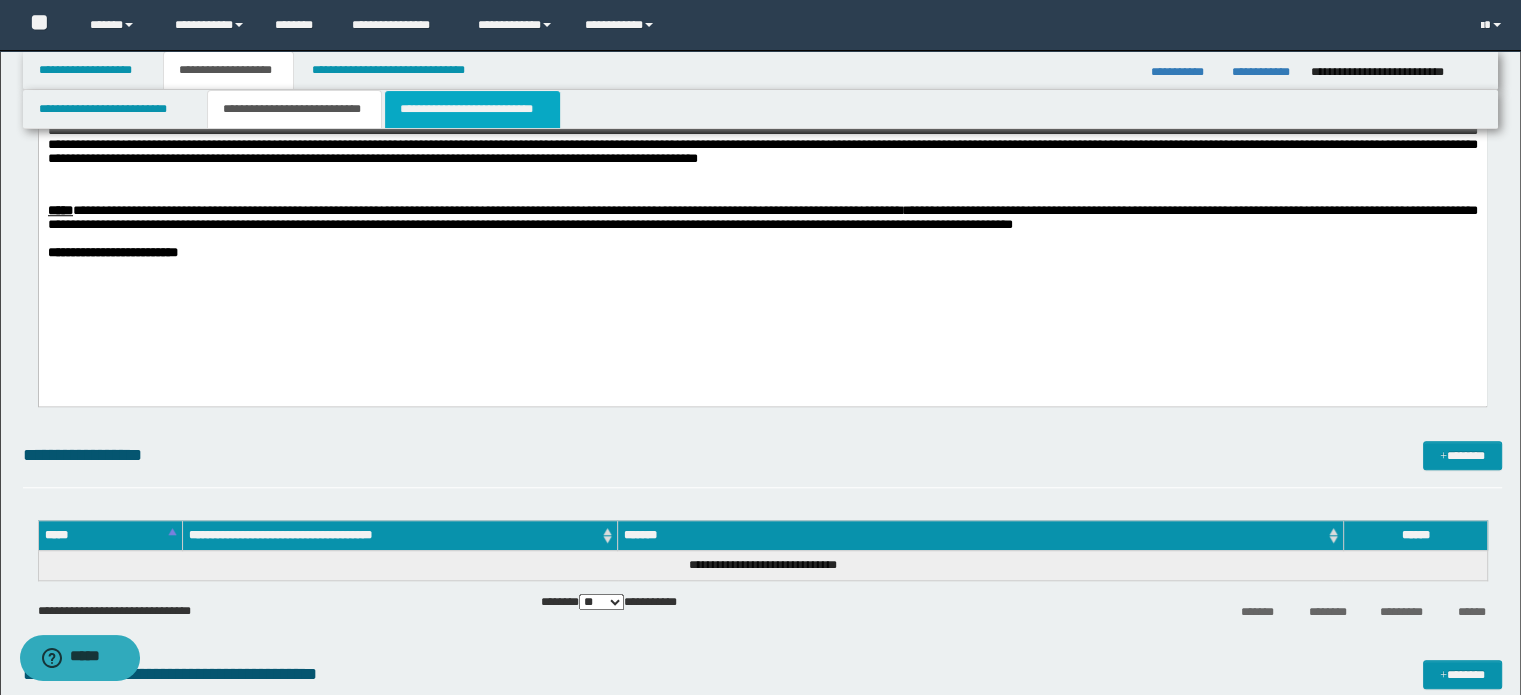 click on "**********" at bounding box center (472, 109) 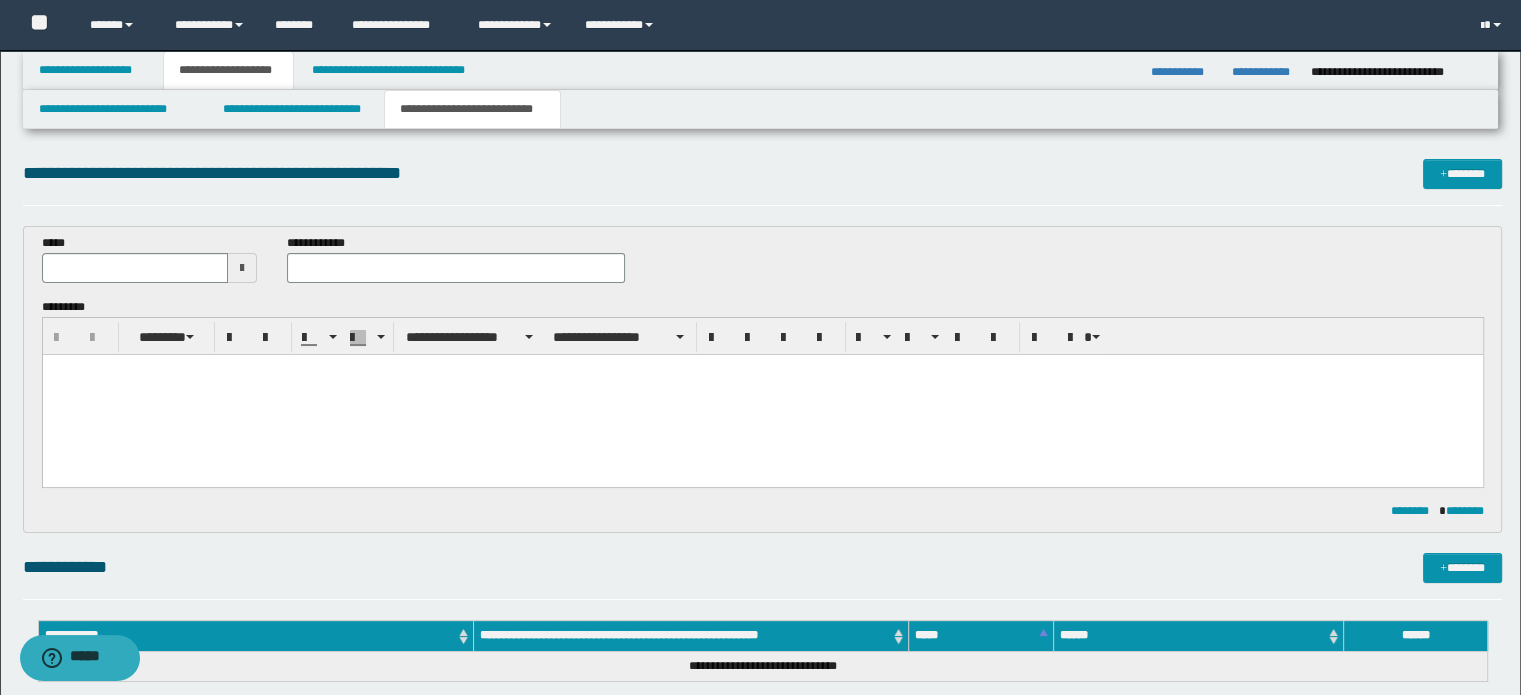 scroll, scrollTop: 0, scrollLeft: 0, axis: both 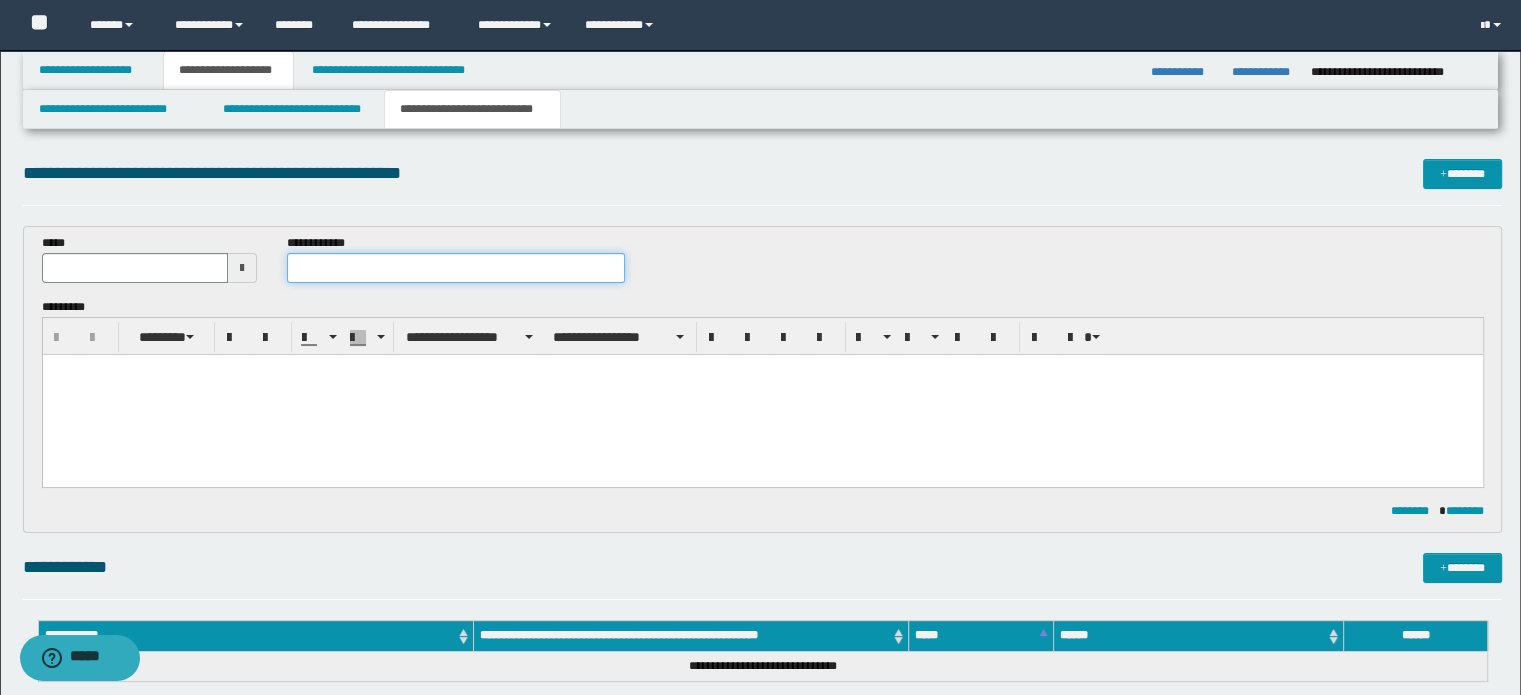 click at bounding box center [456, 268] 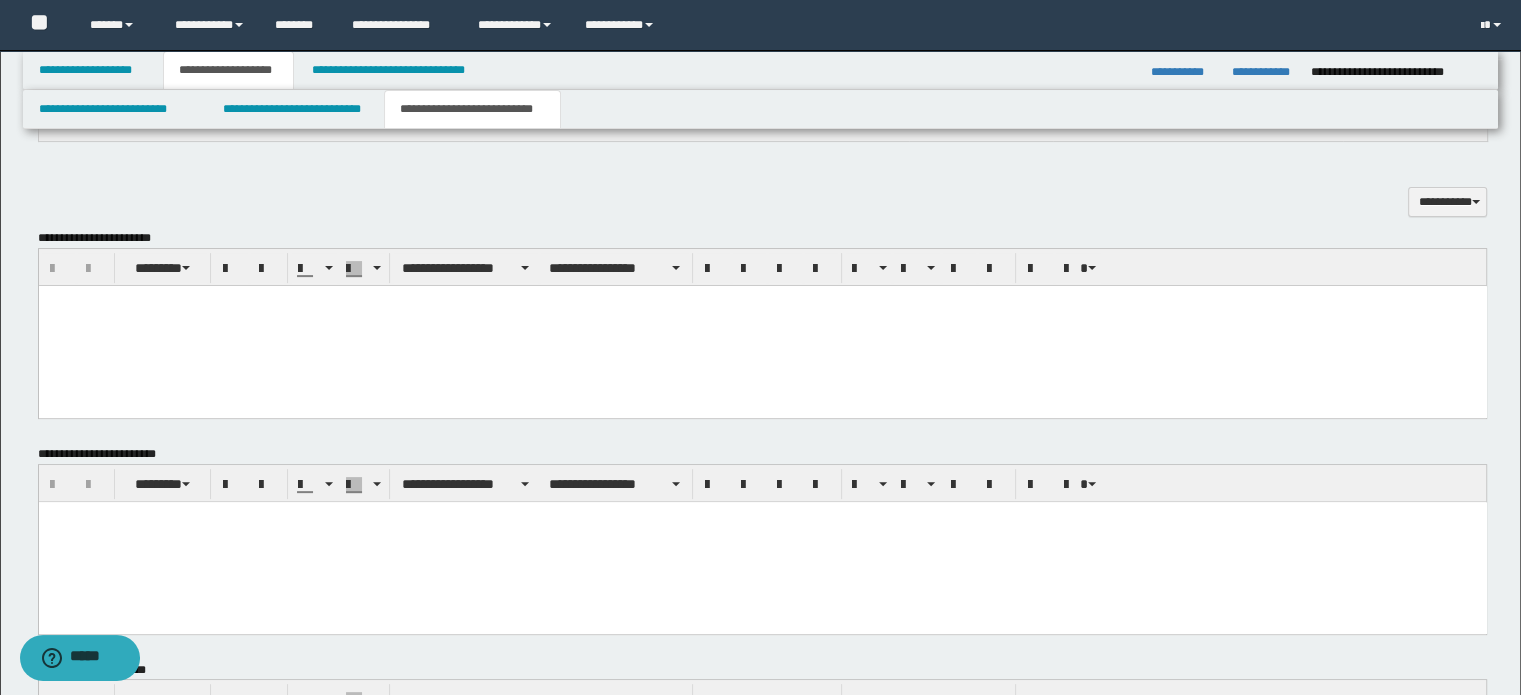 scroll, scrollTop: 608, scrollLeft: 0, axis: vertical 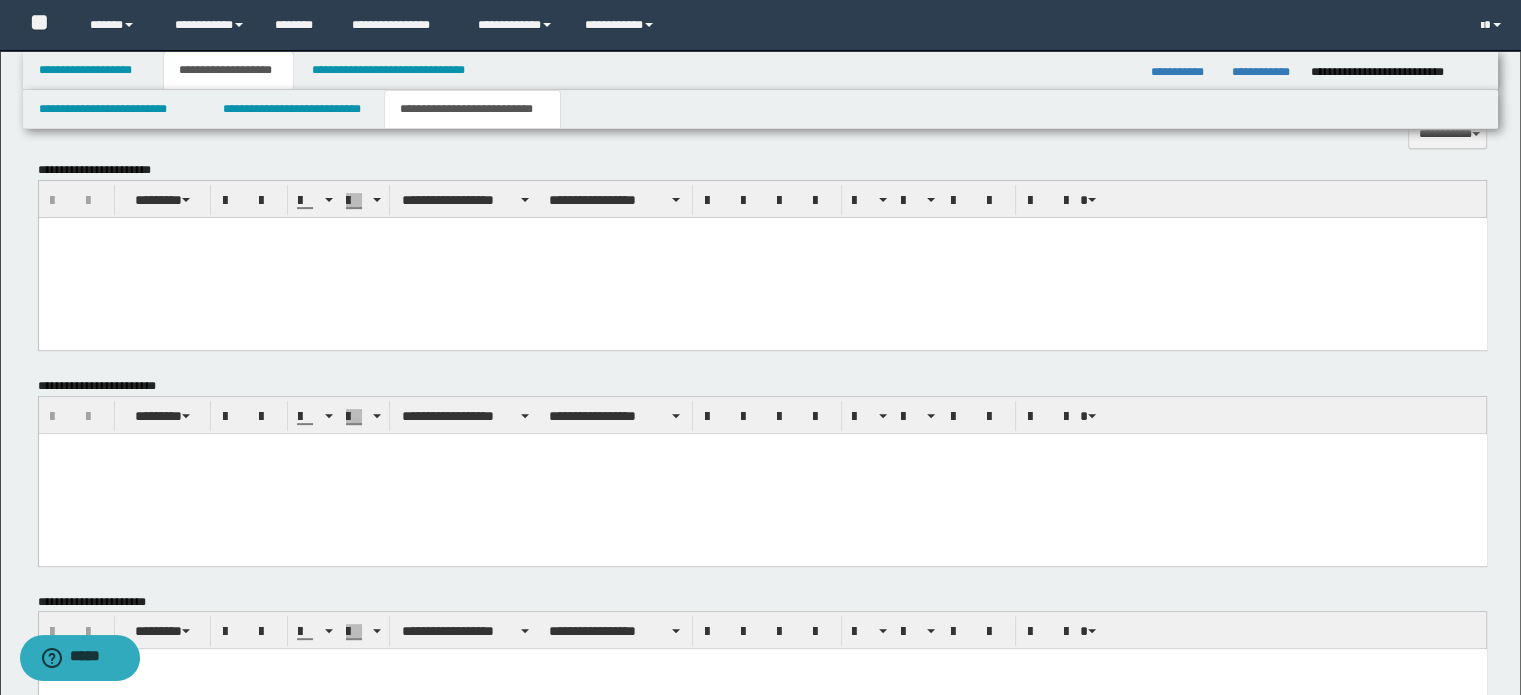 type on "**********" 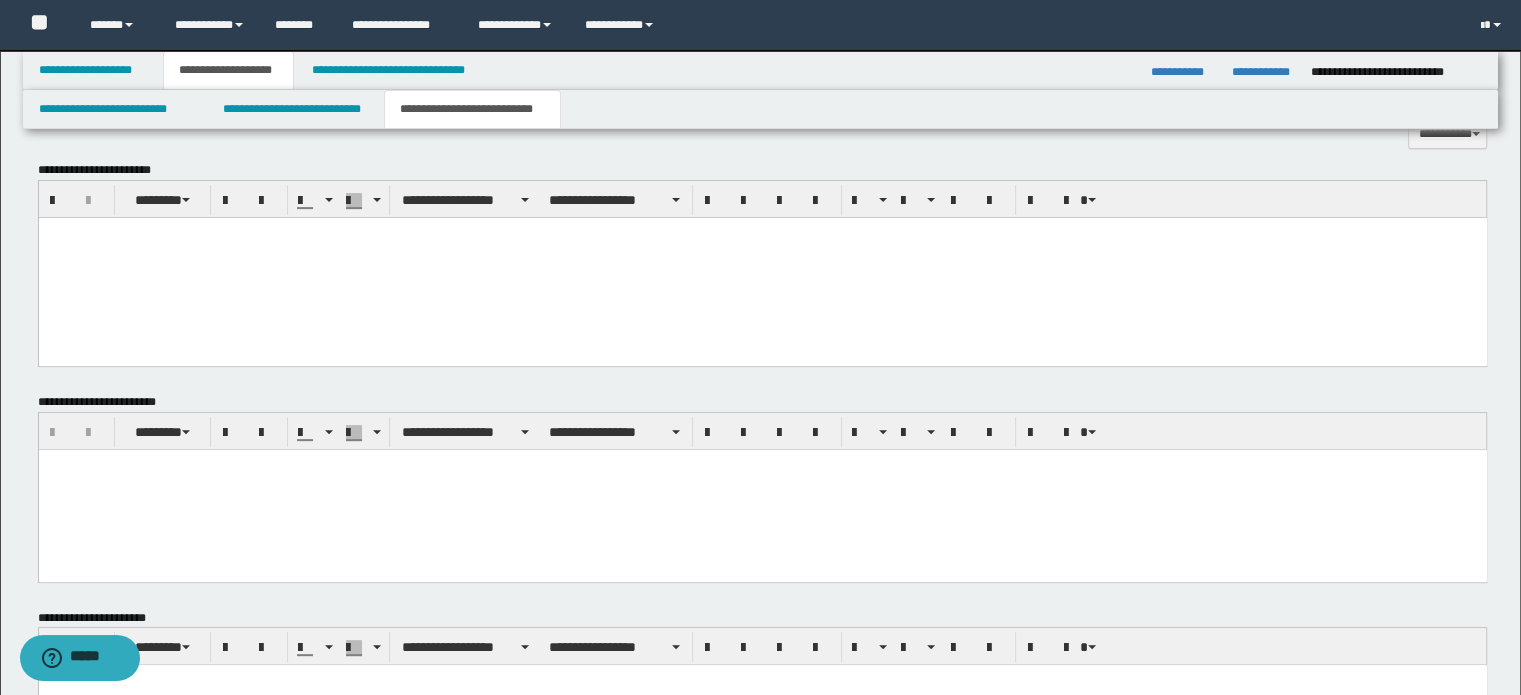 type 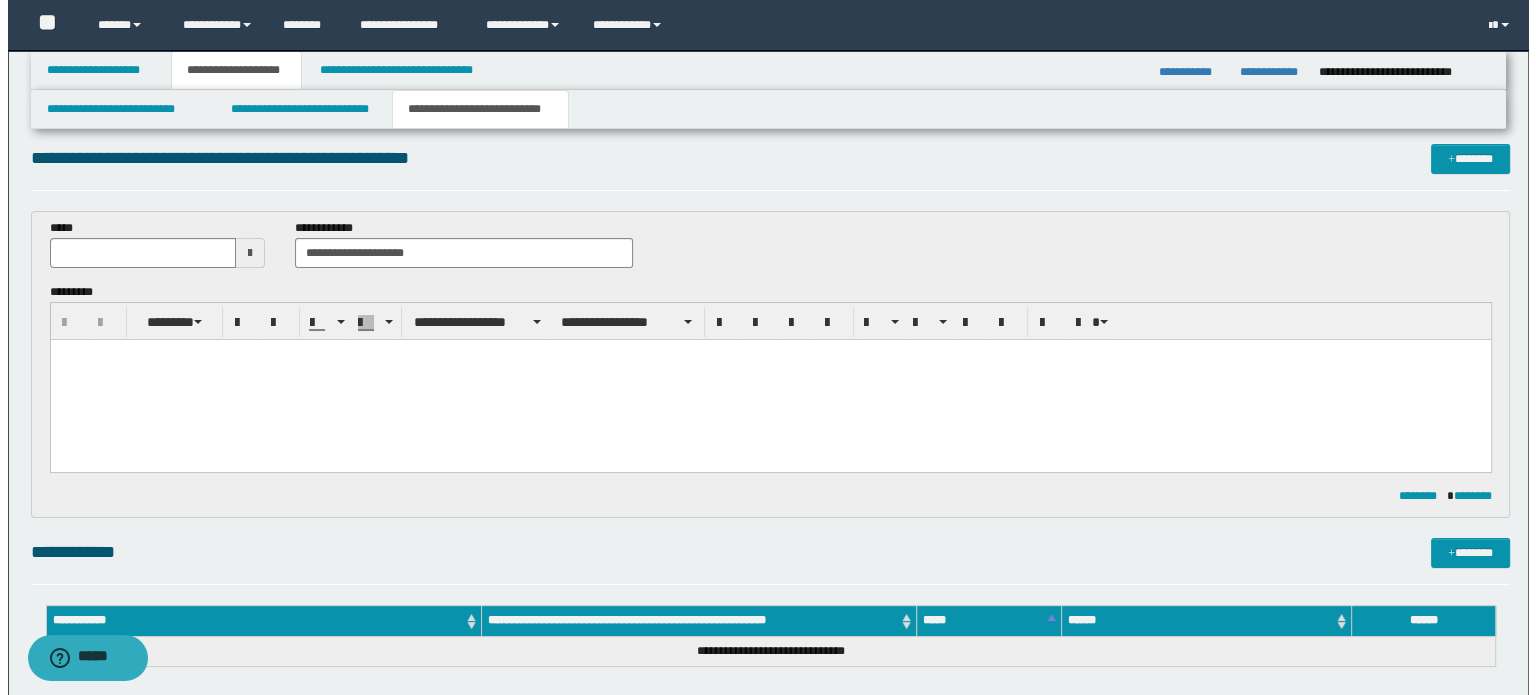 scroll, scrollTop: 0, scrollLeft: 0, axis: both 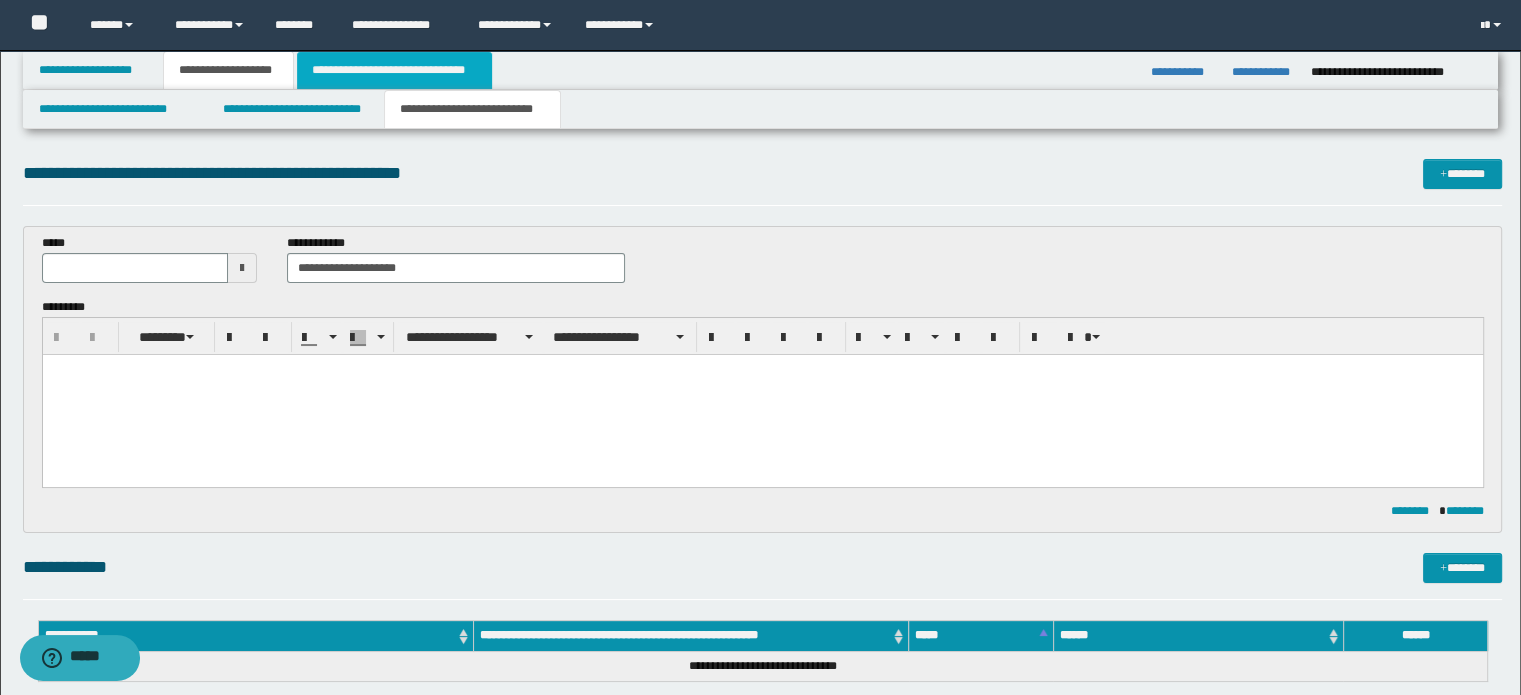 click on "**********" at bounding box center (394, 70) 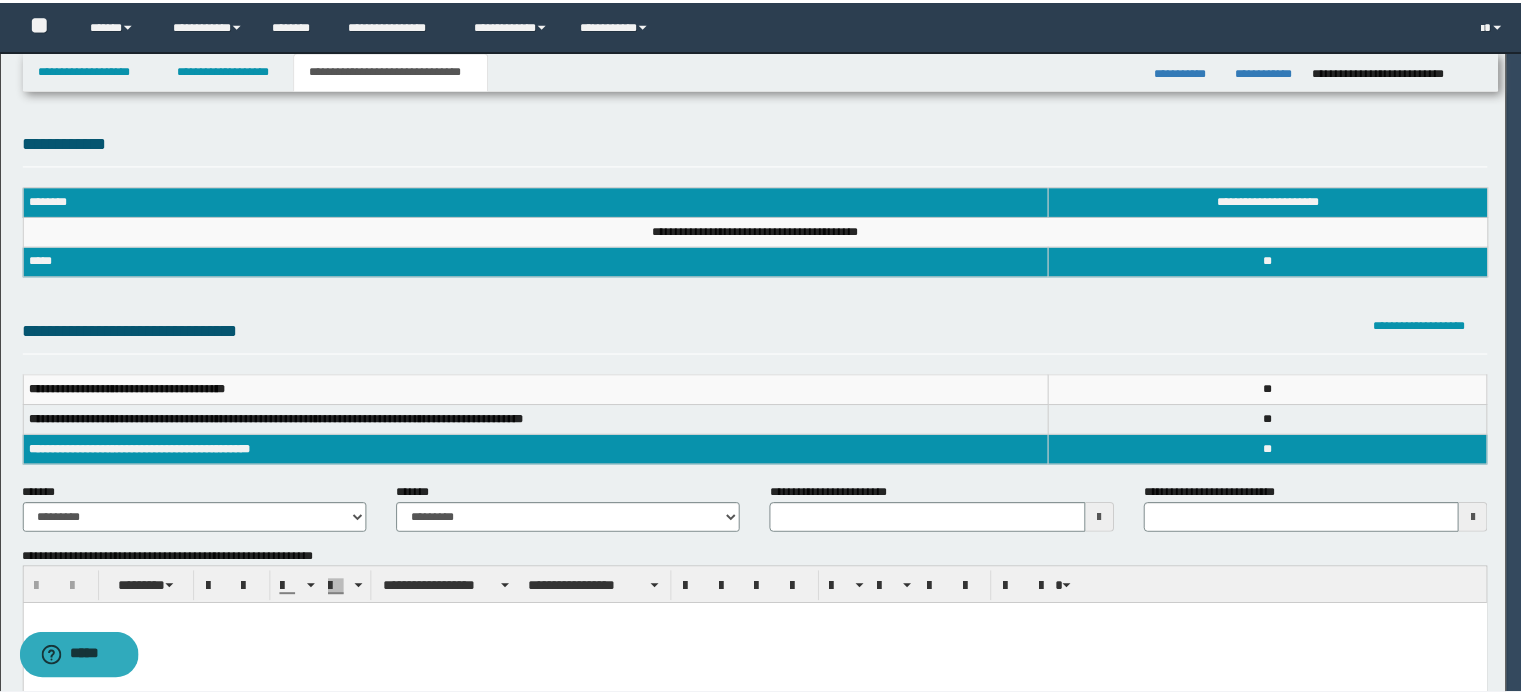 scroll, scrollTop: 0, scrollLeft: 0, axis: both 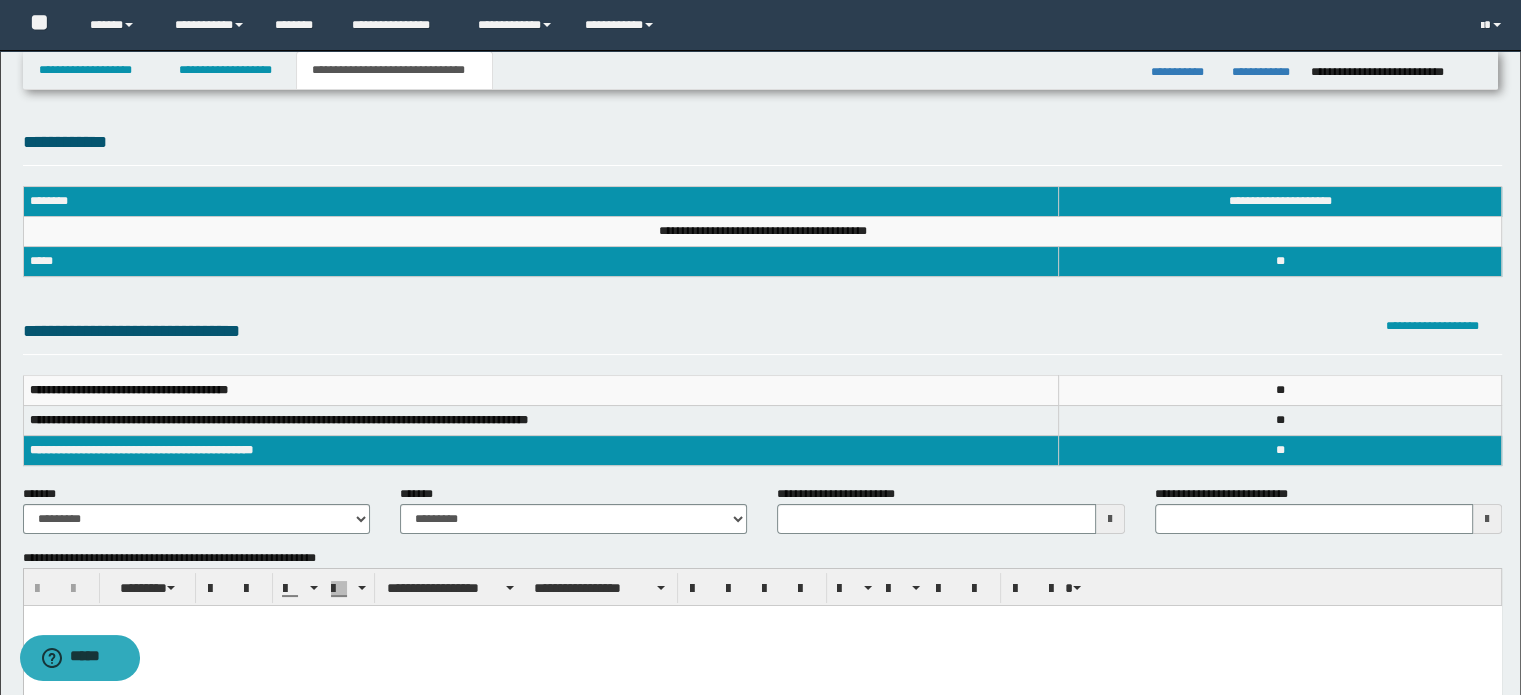 click at bounding box center [762, 621] 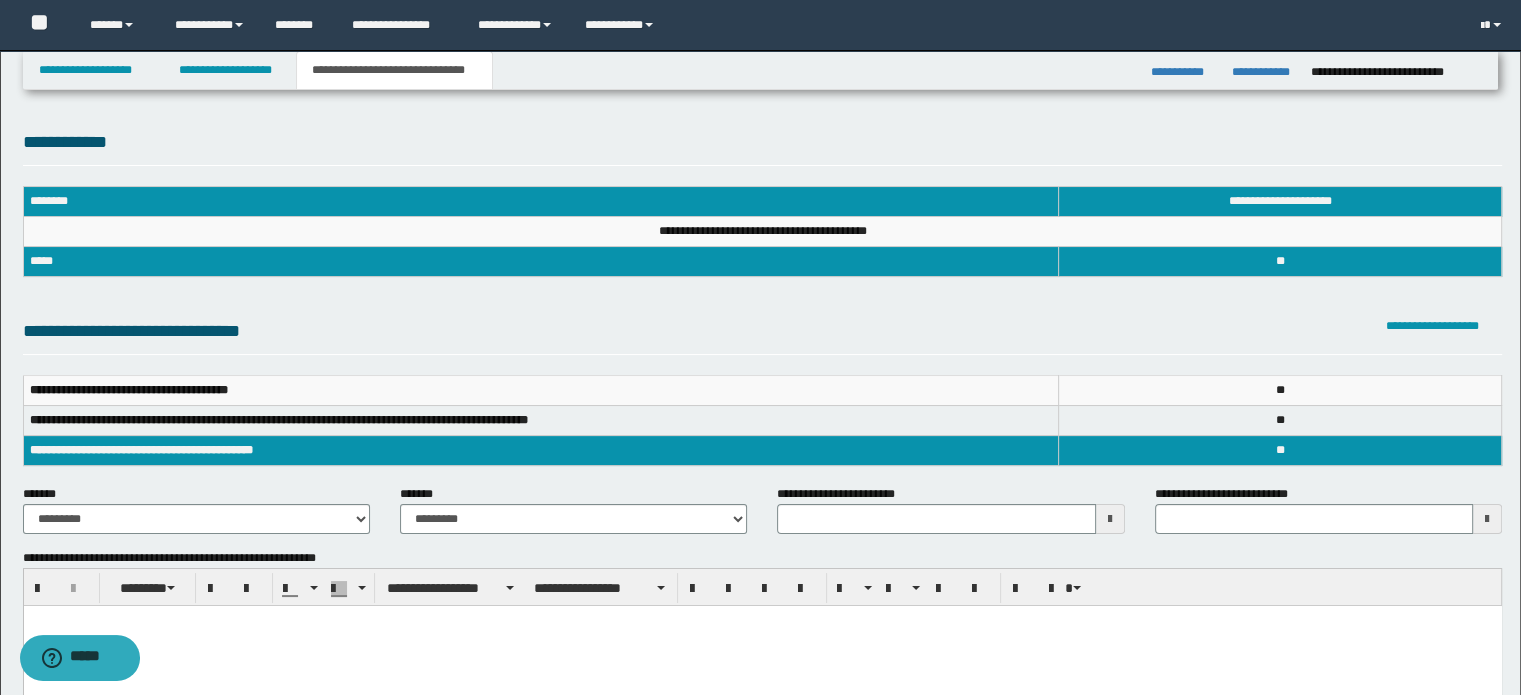 type 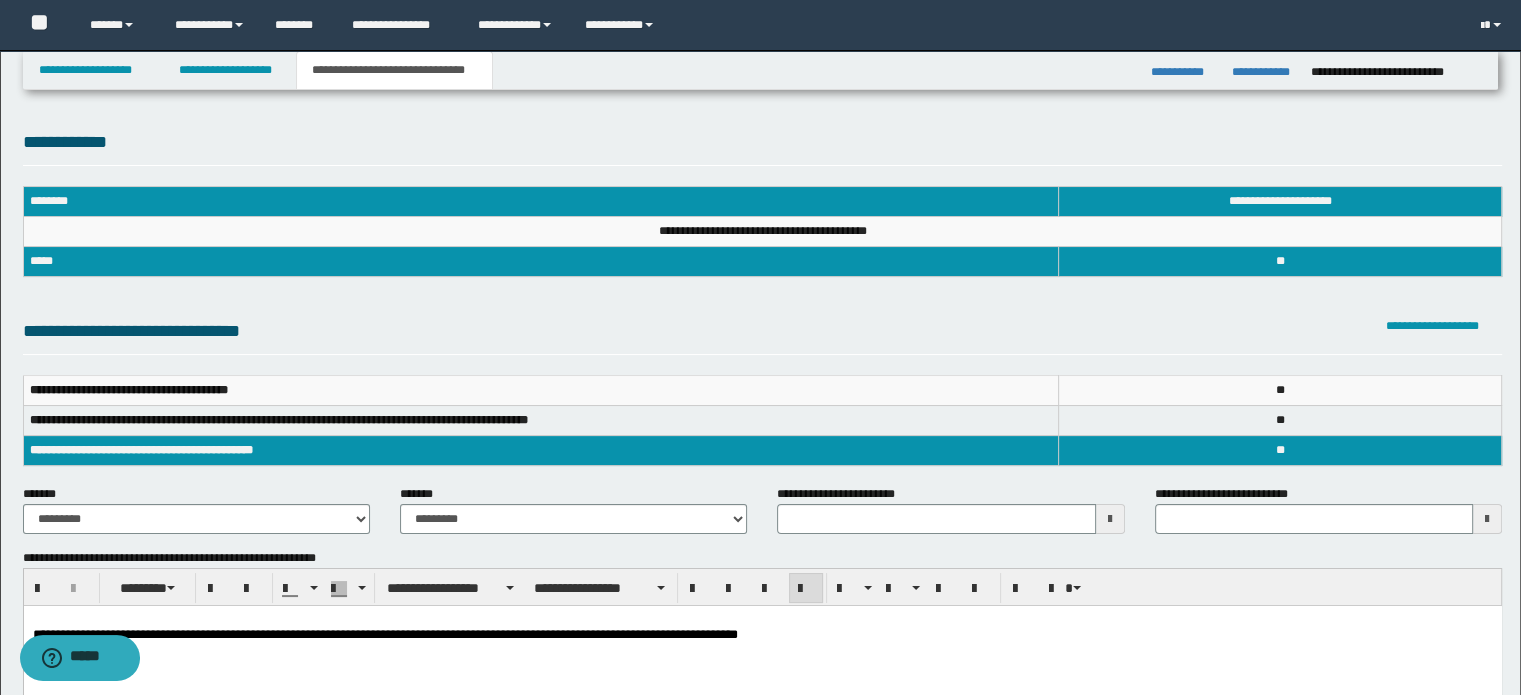 click on "**********" at bounding box center [196, 519] 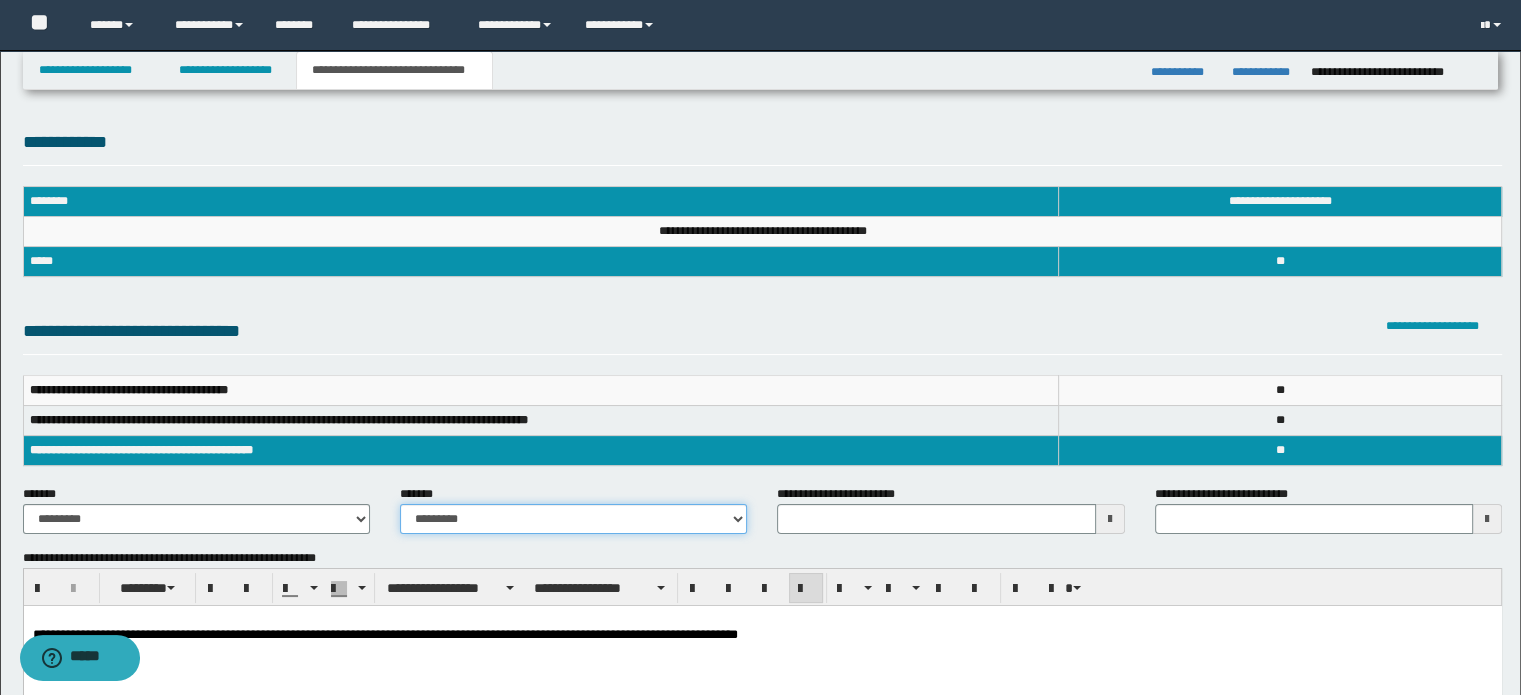 click on "**********" at bounding box center [573, 519] 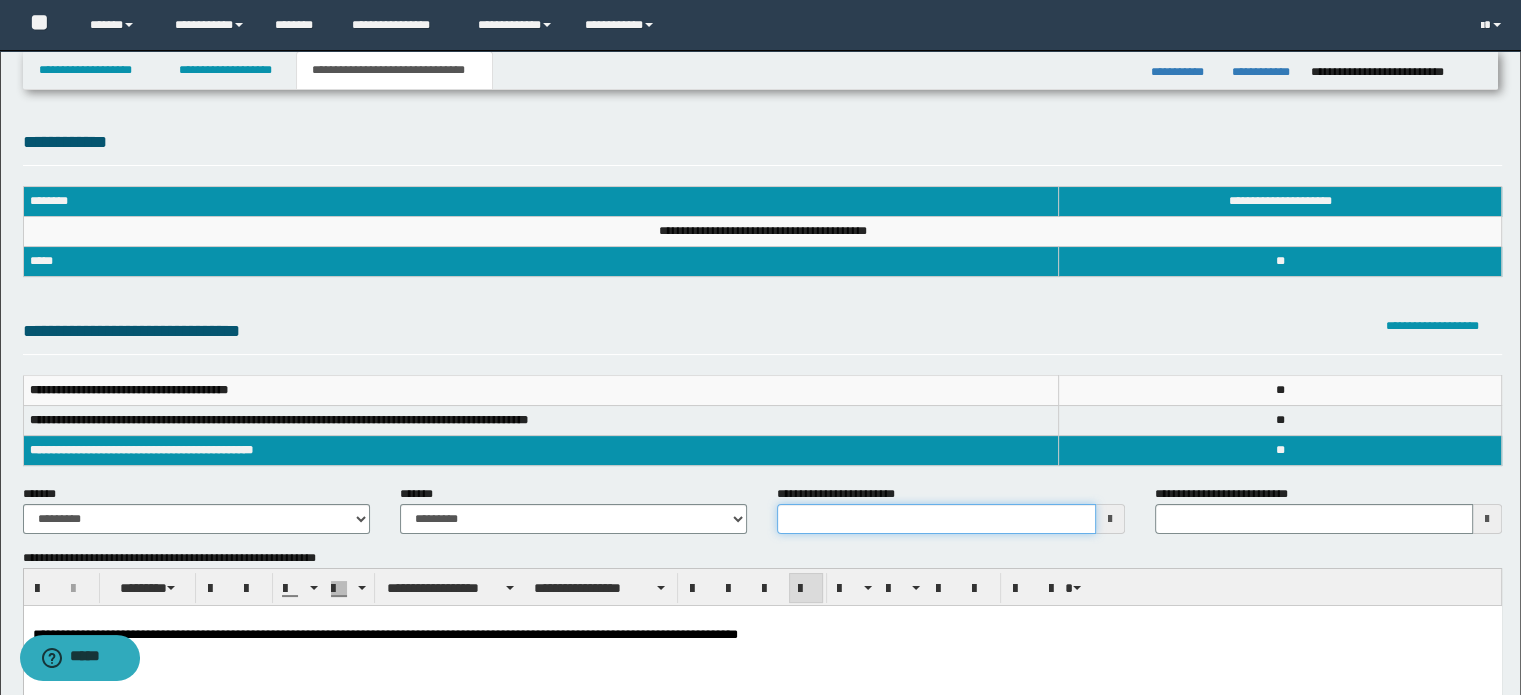 click on "**********" at bounding box center [936, 519] 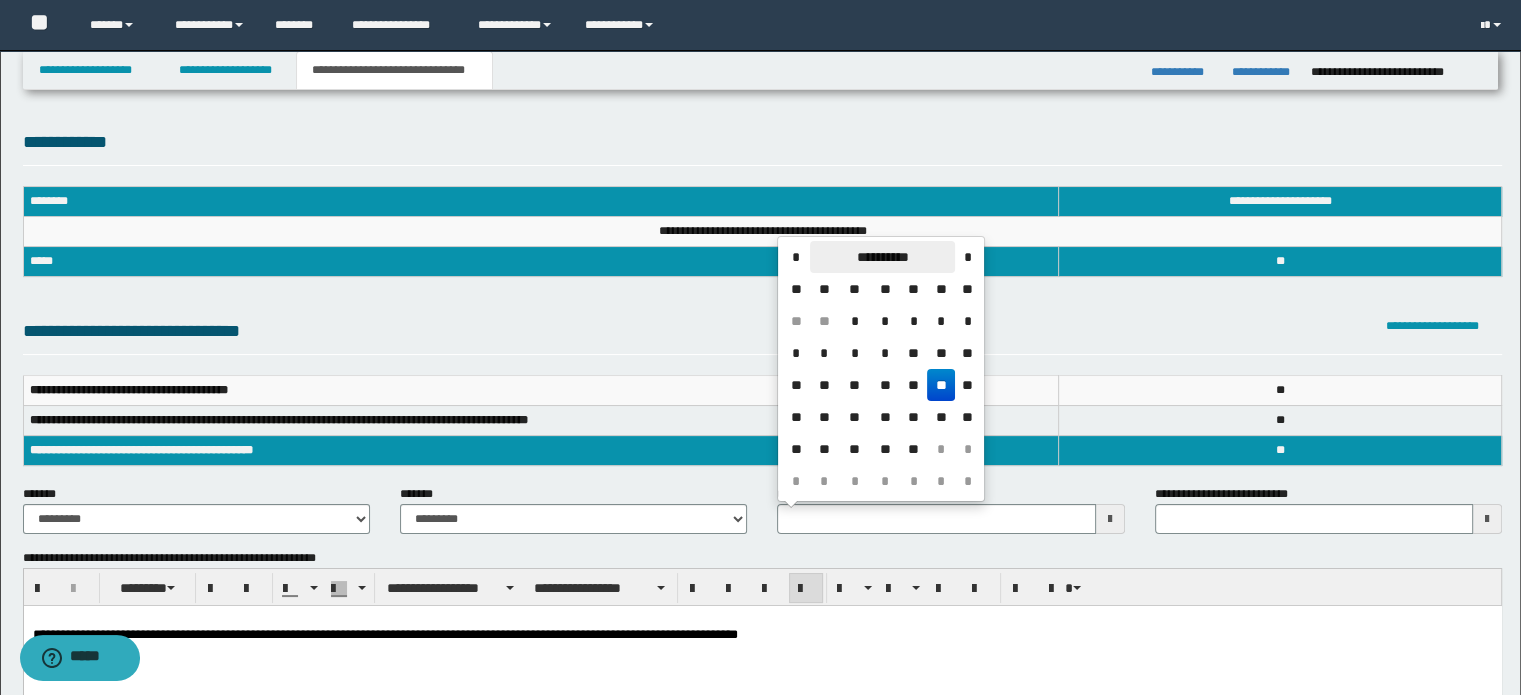 click on "**********" at bounding box center (882, 257) 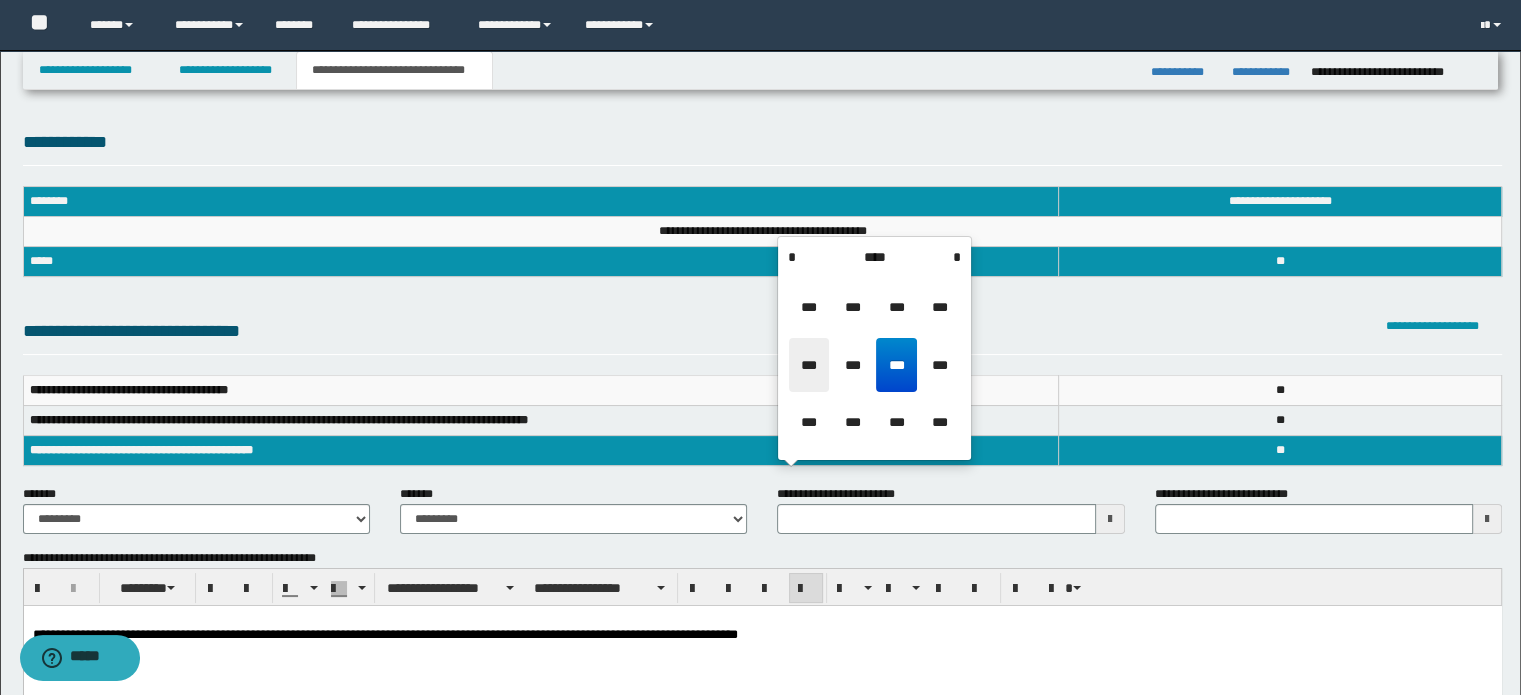 click on "***" at bounding box center (809, 365) 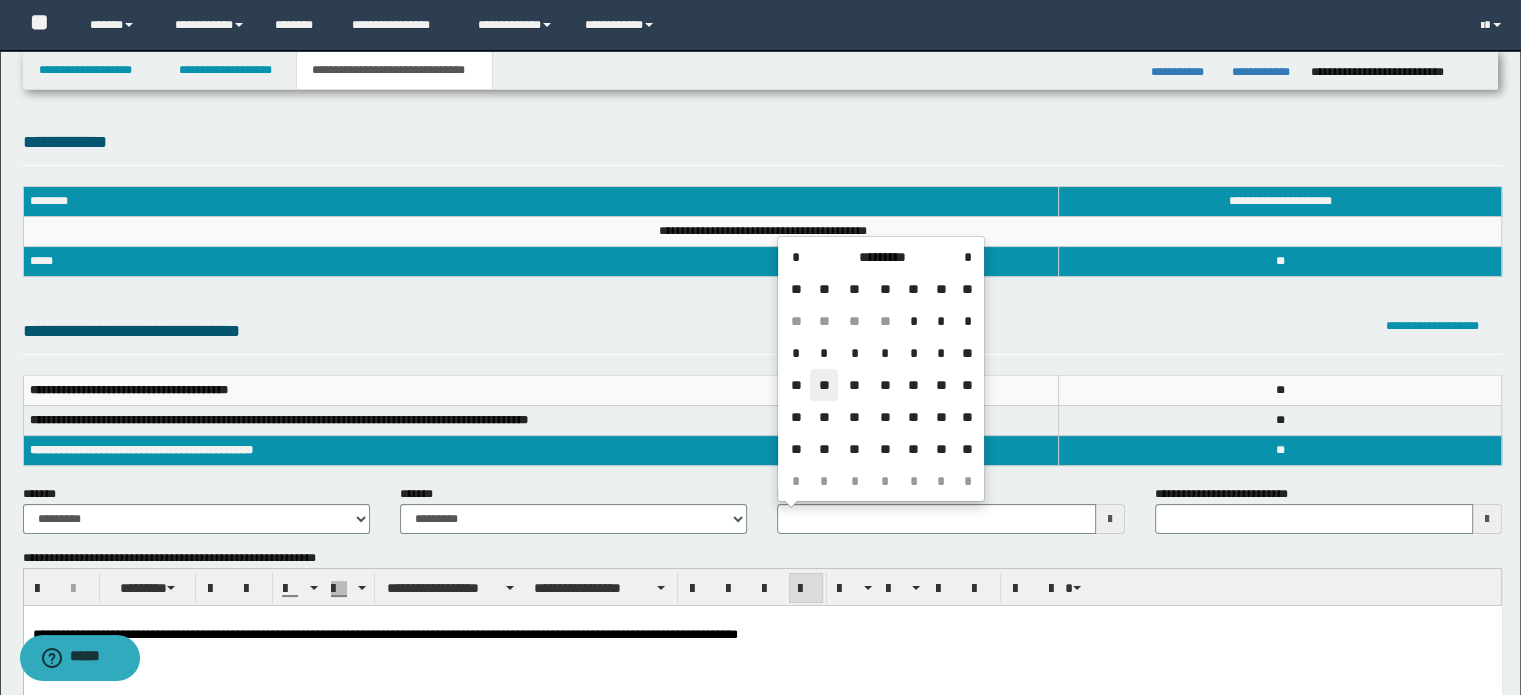 click on "**" at bounding box center [824, 385] 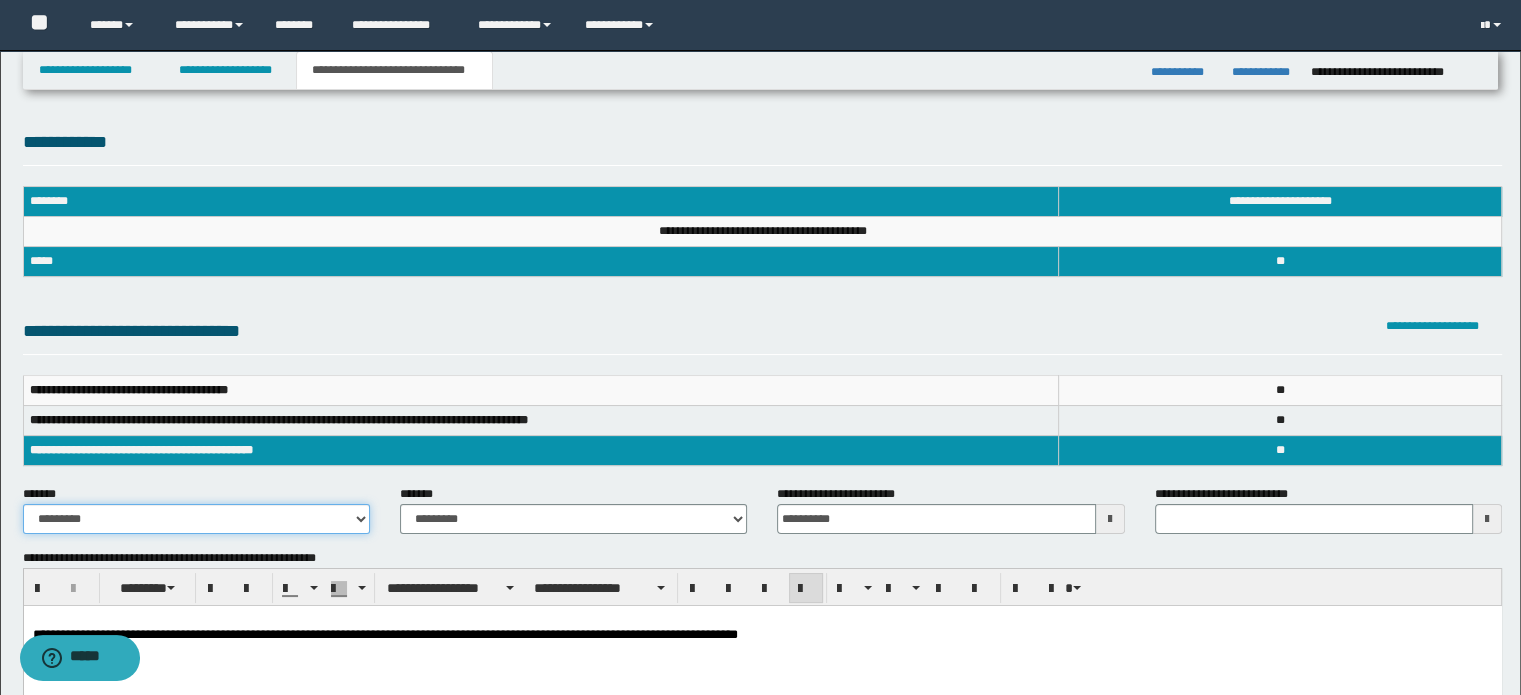 click on "**********" at bounding box center [196, 519] 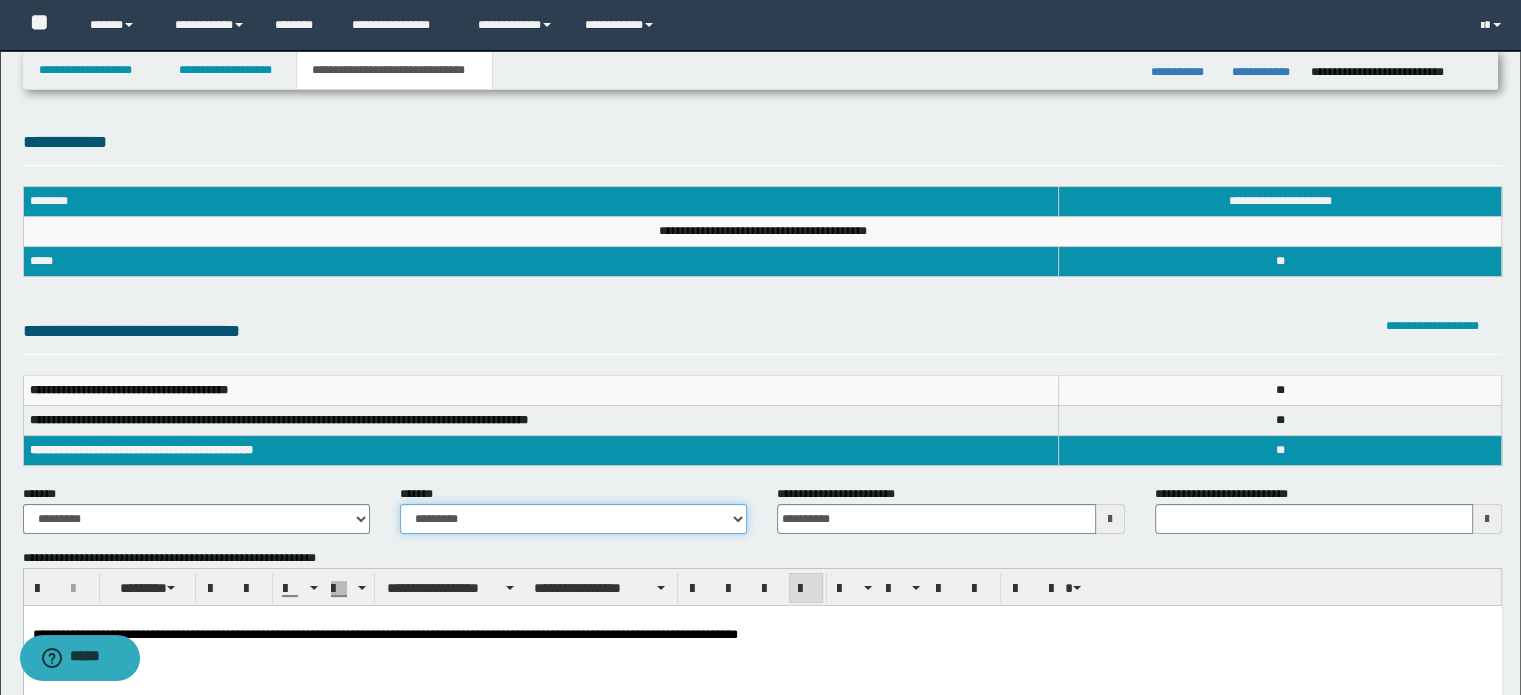 click on "**********" at bounding box center [573, 519] 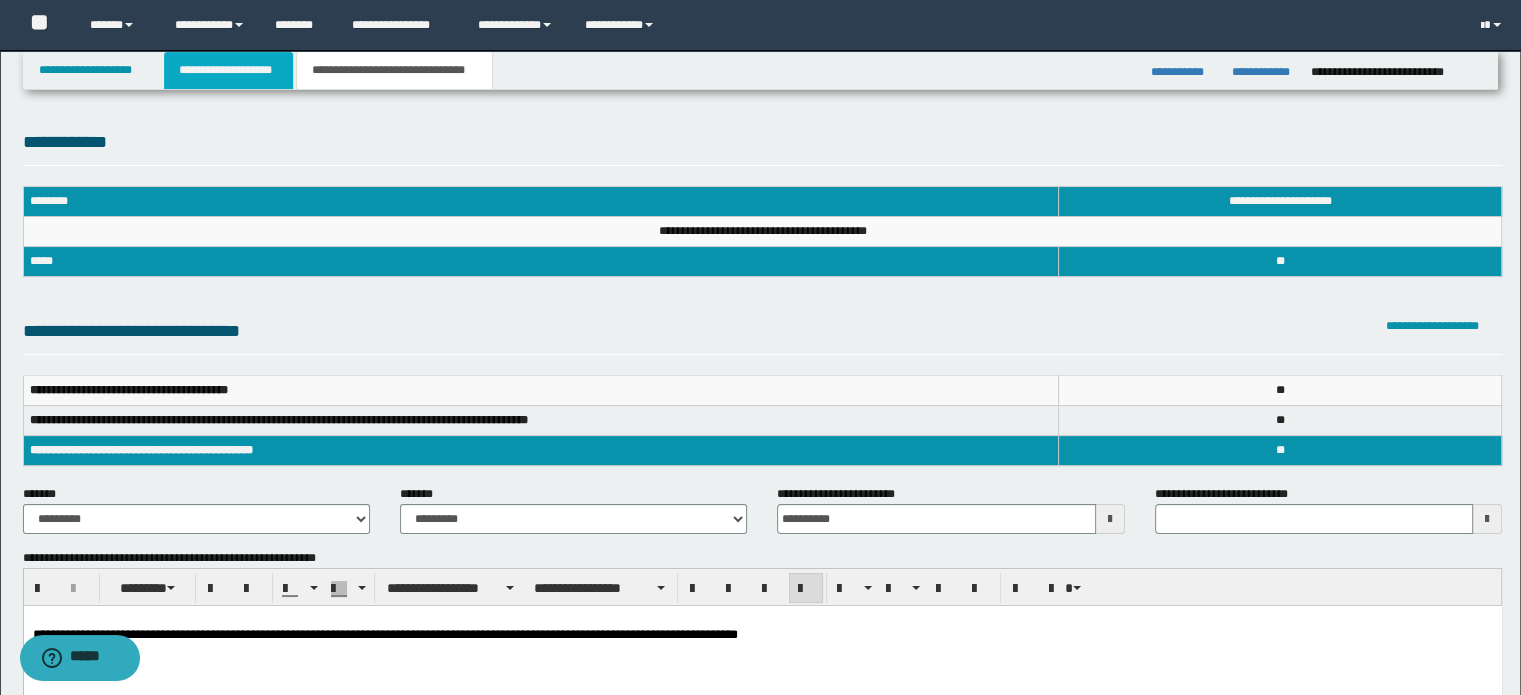 click on "**********" at bounding box center (228, 70) 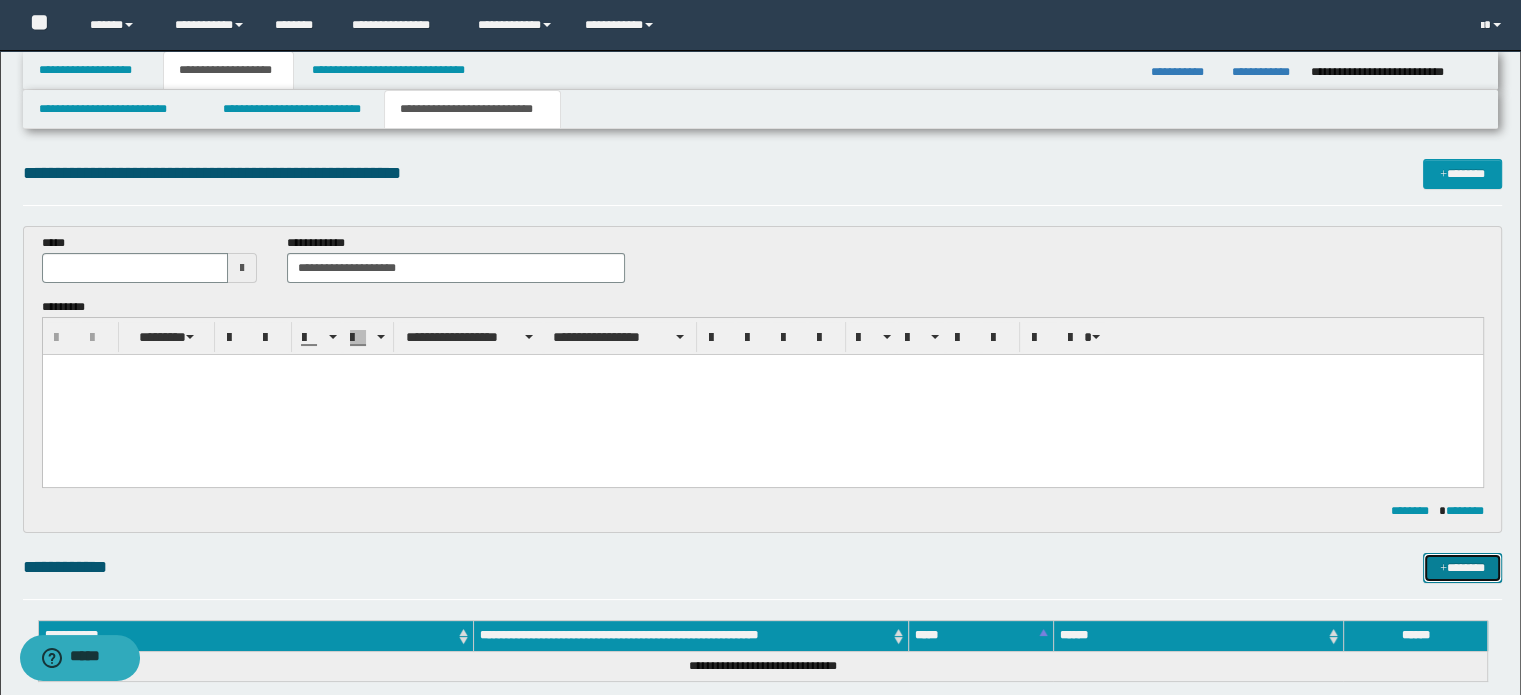 click on "*******" at bounding box center (1462, 568) 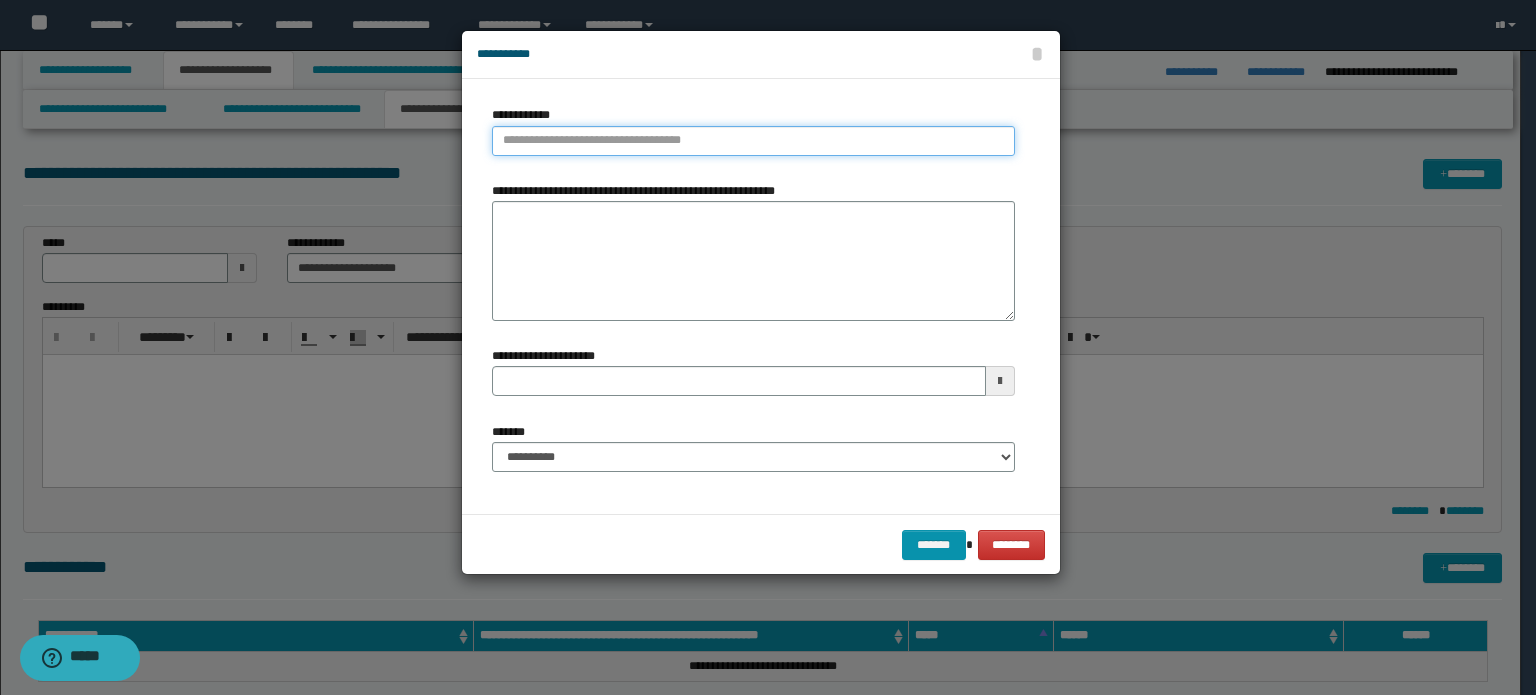 click on "**********" at bounding box center (753, 141) 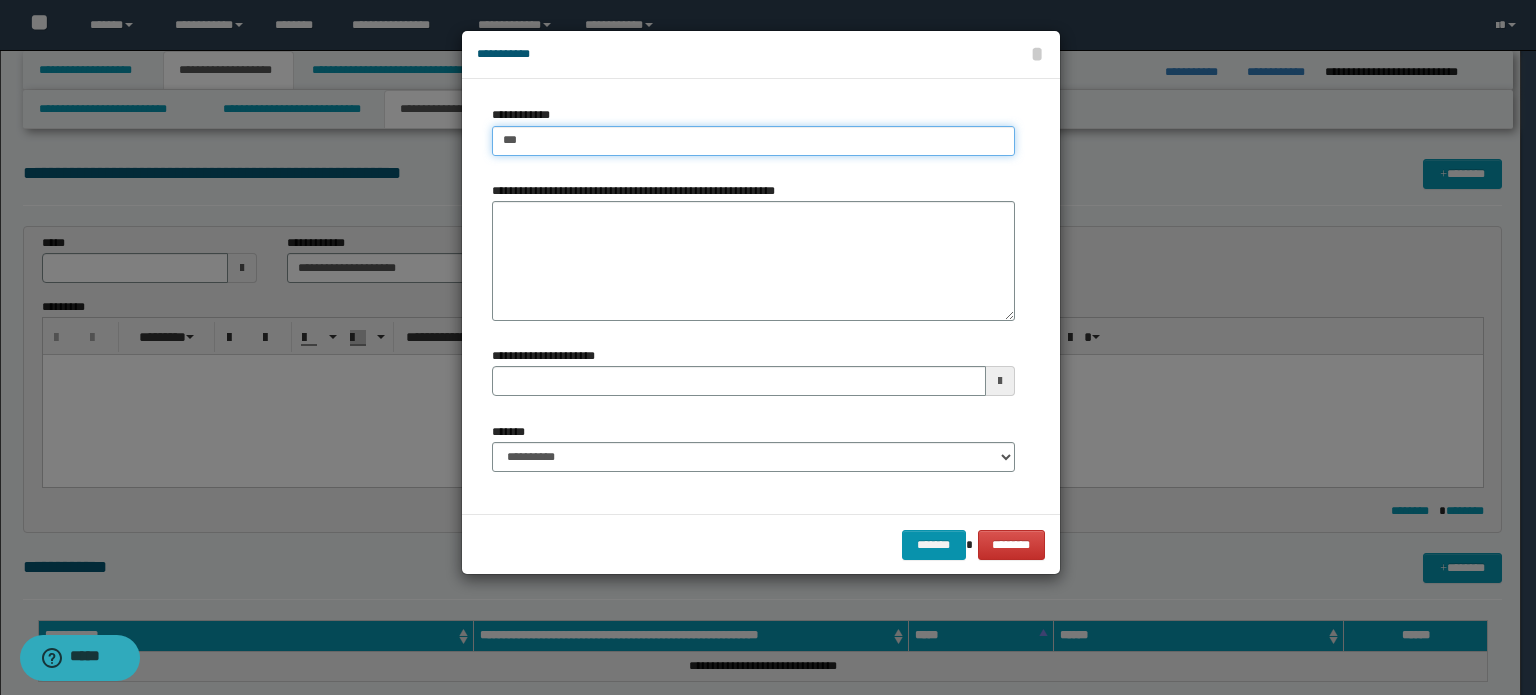 type on "****" 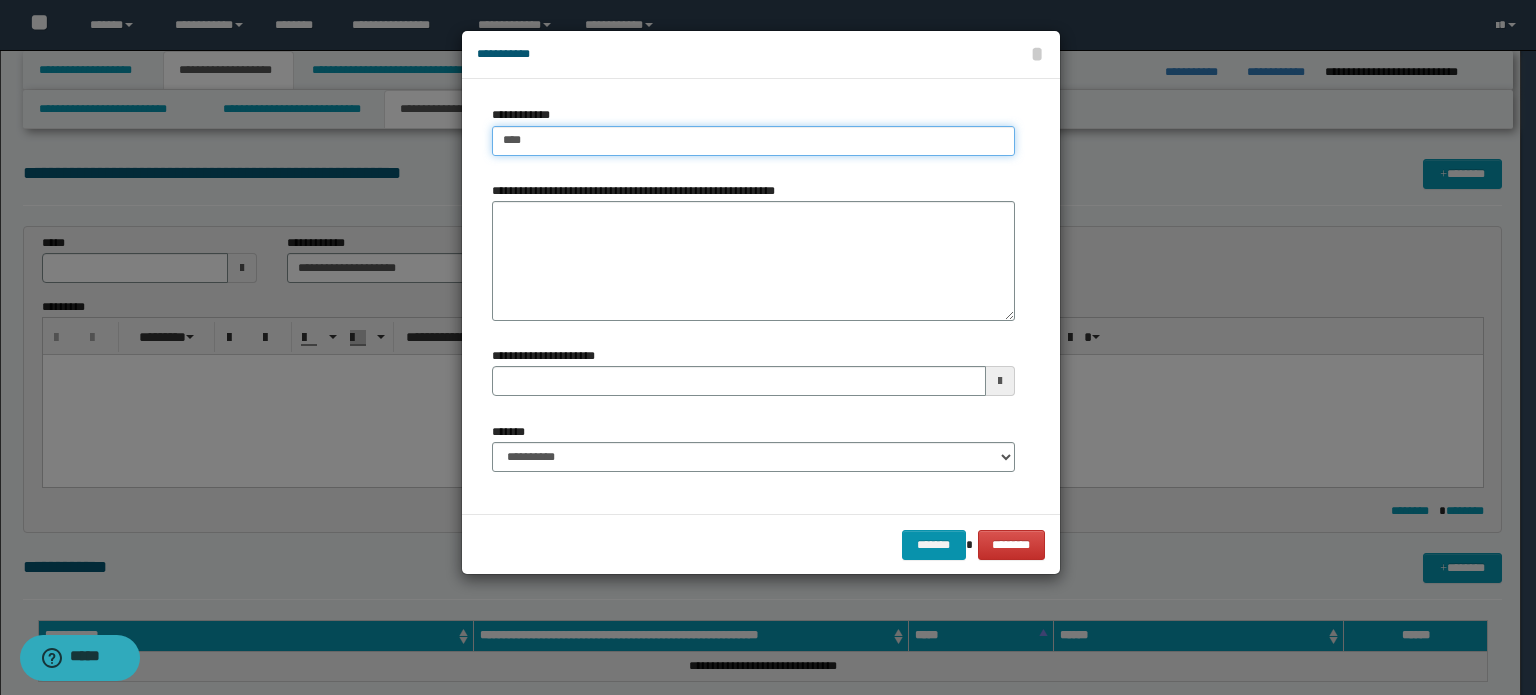 type on "****" 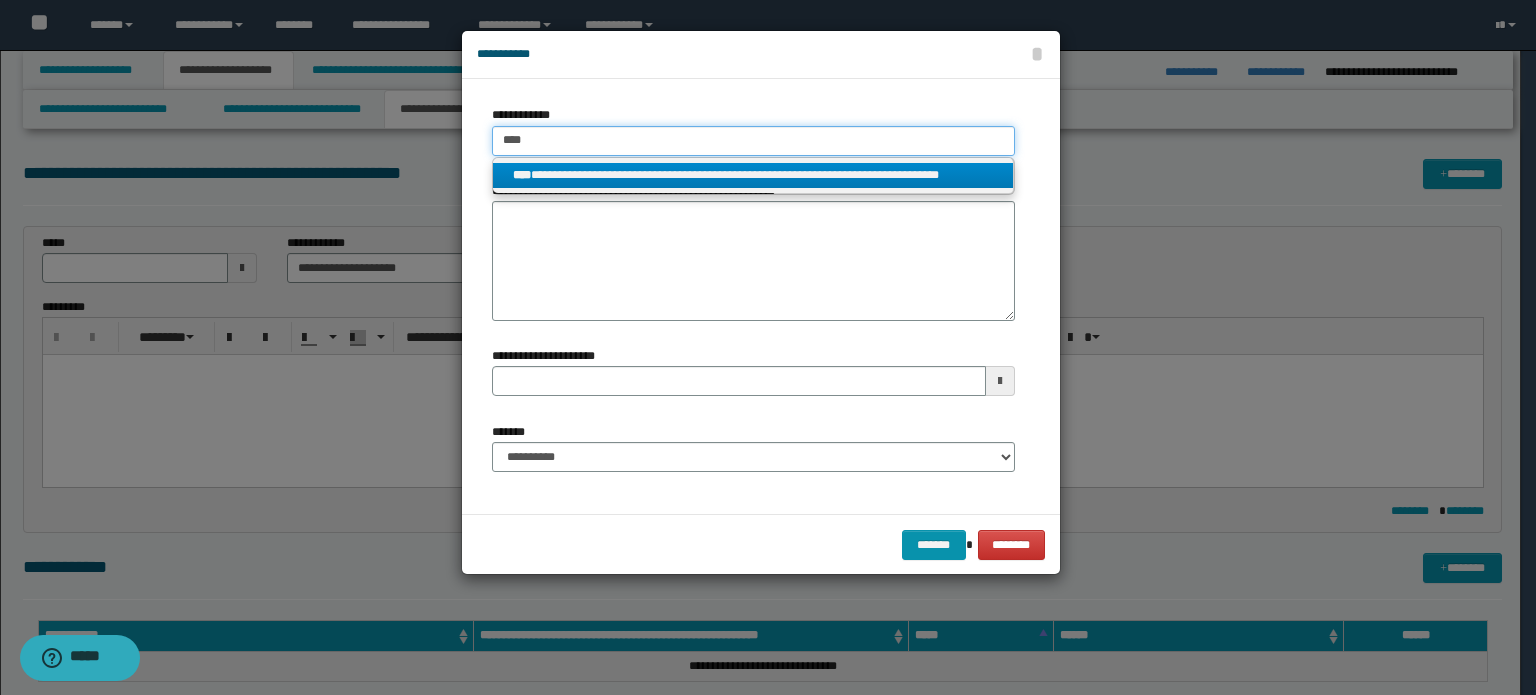 type on "****" 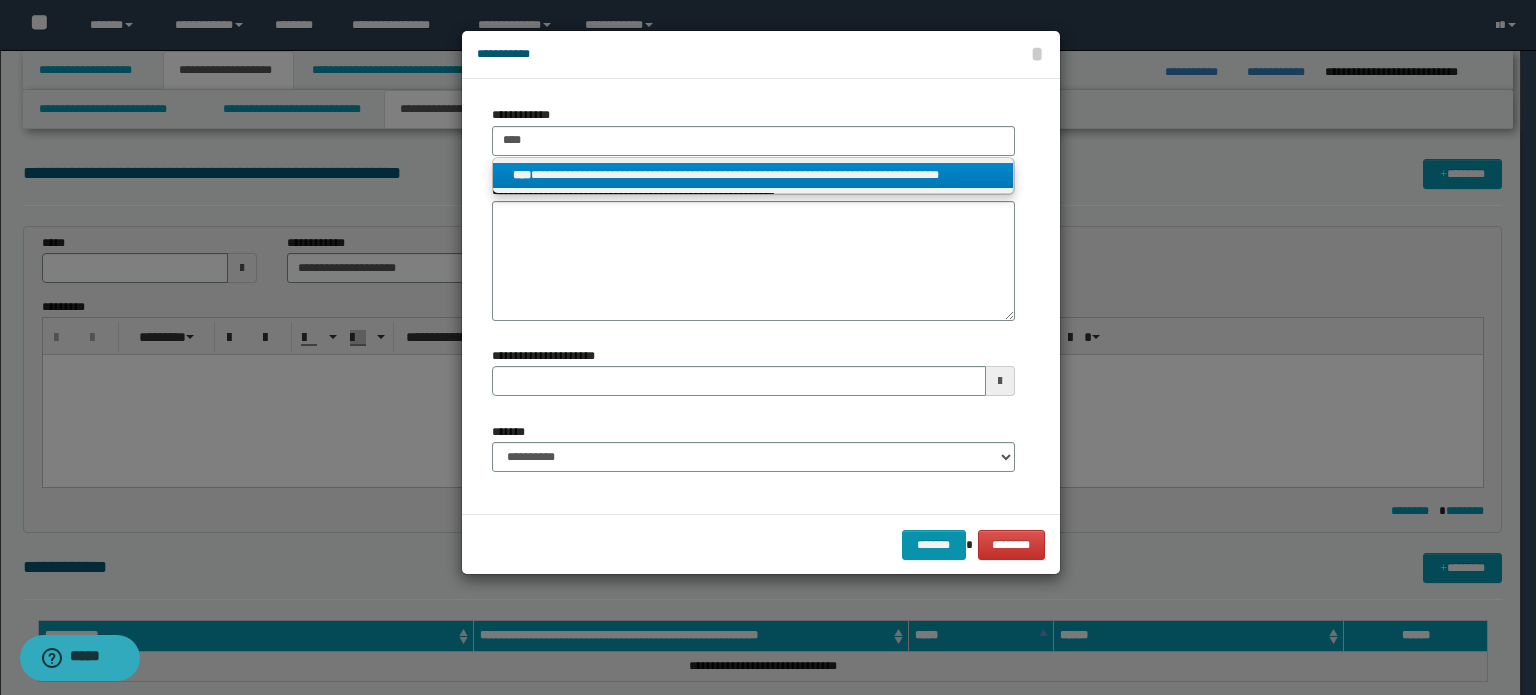 click on "**********" at bounding box center (753, 175) 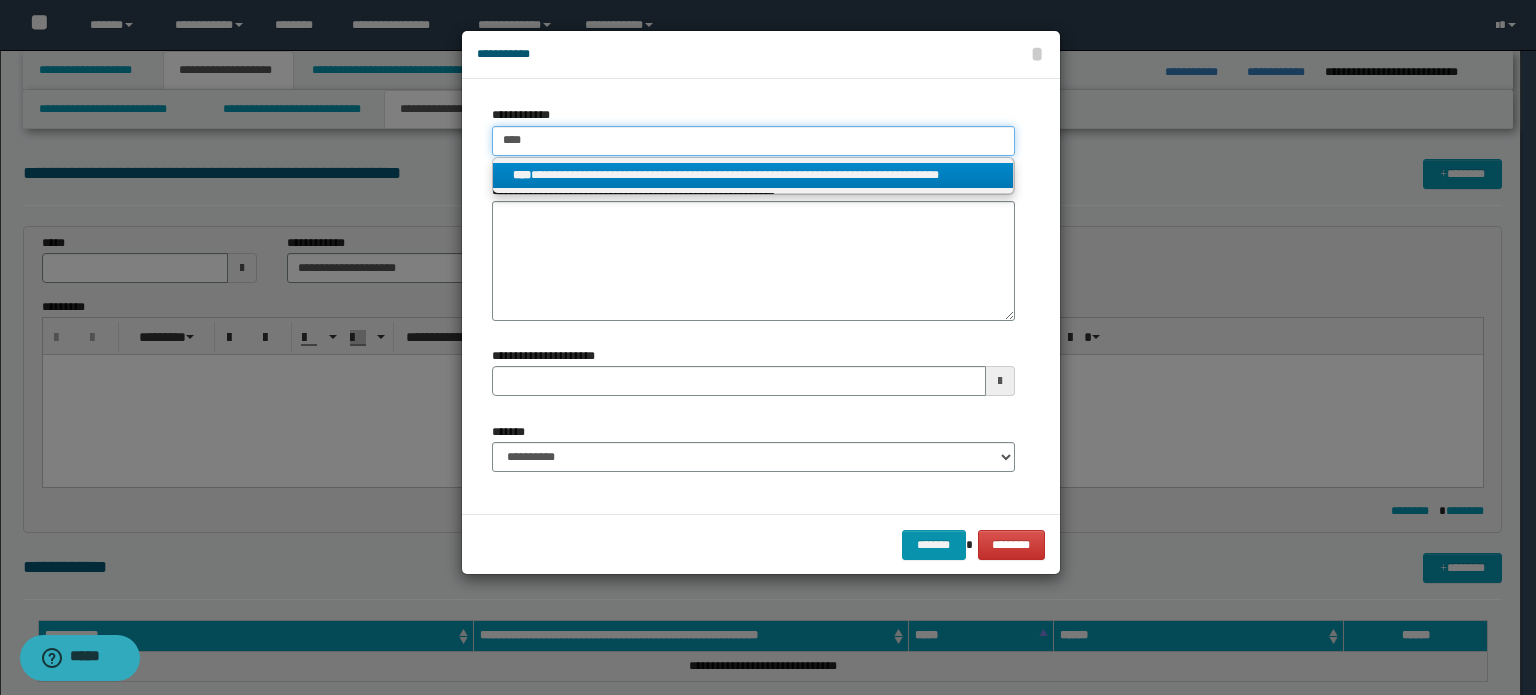 type 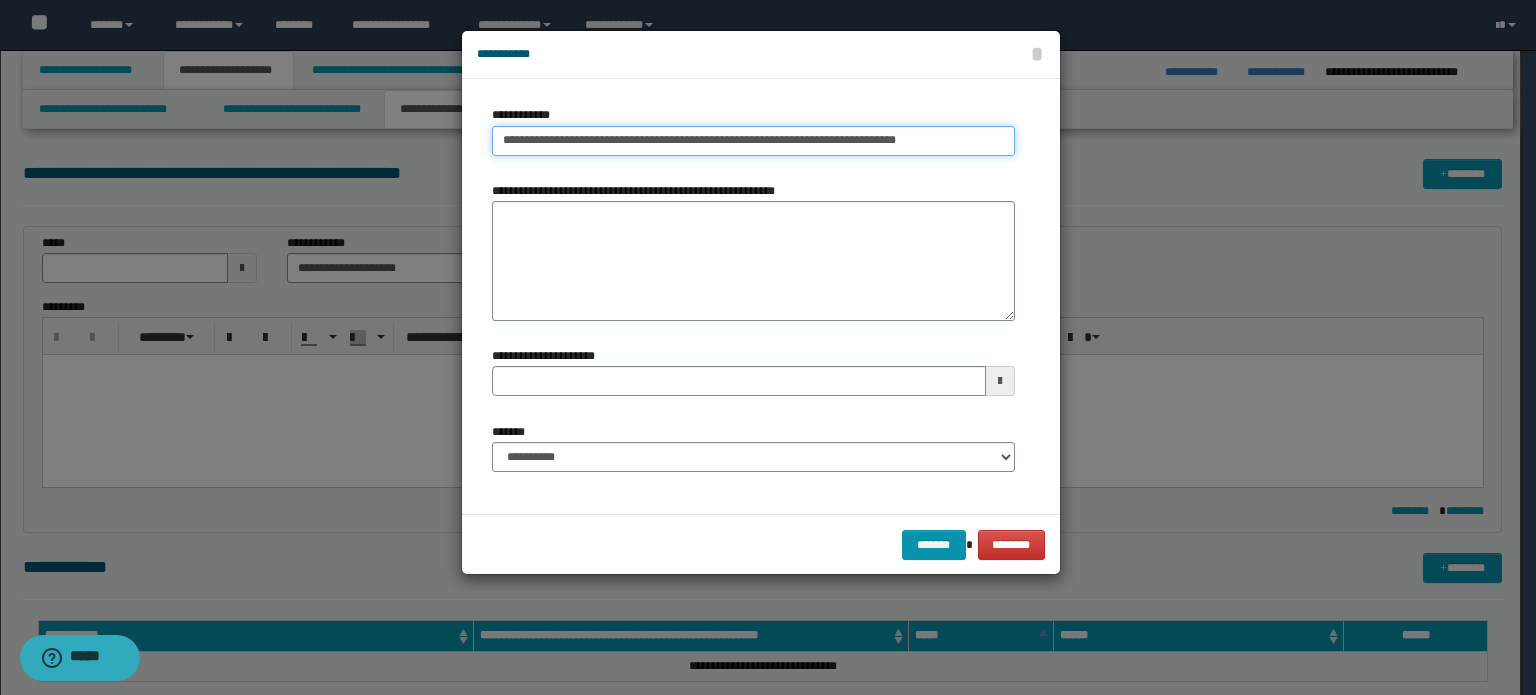 type 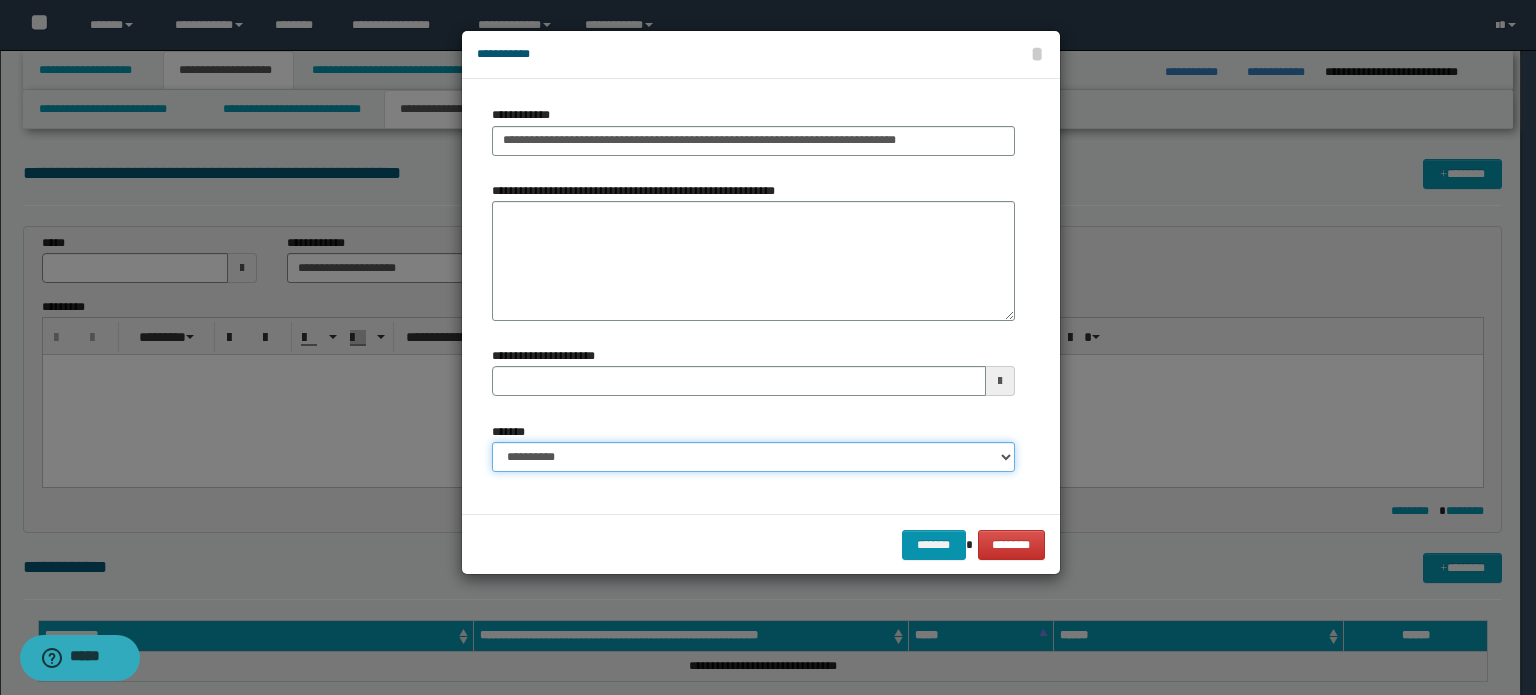 click on "**********" at bounding box center [753, 457] 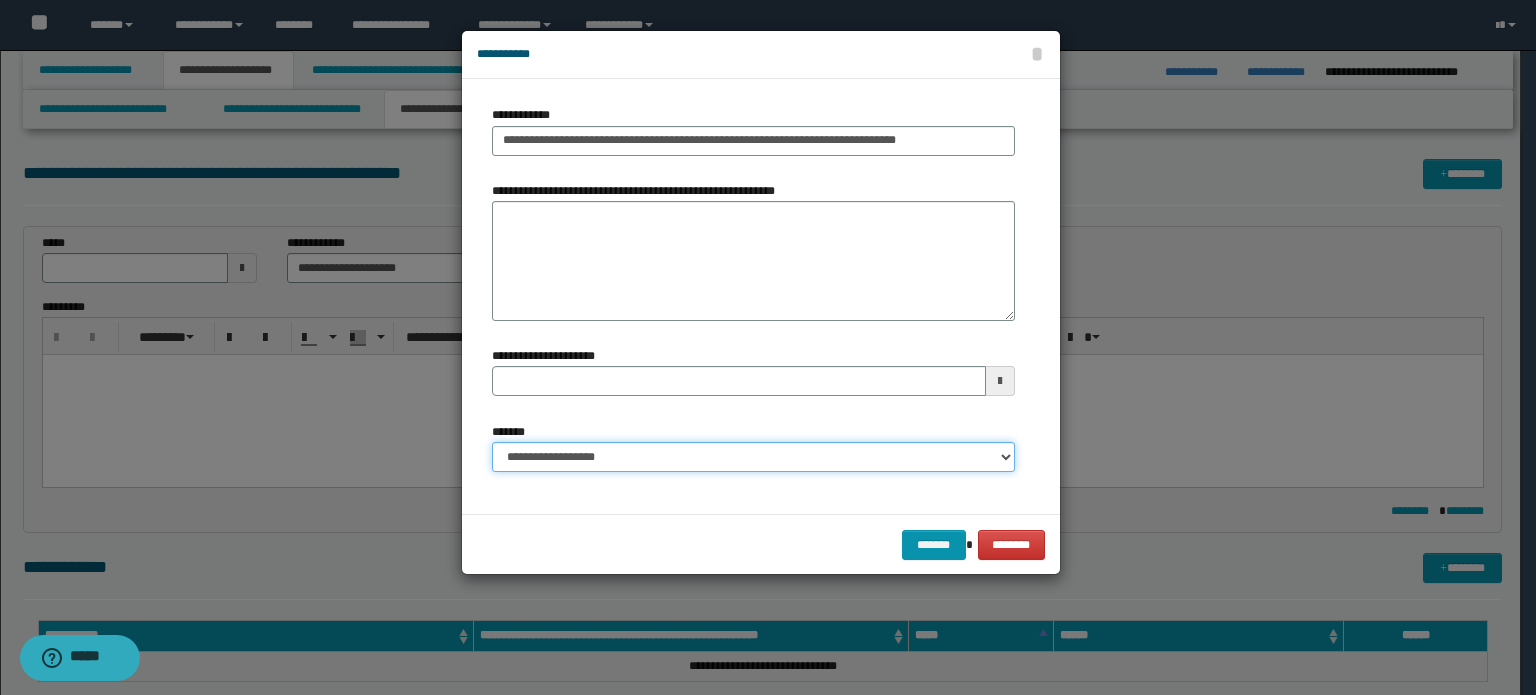 click on "**********" at bounding box center (753, 457) 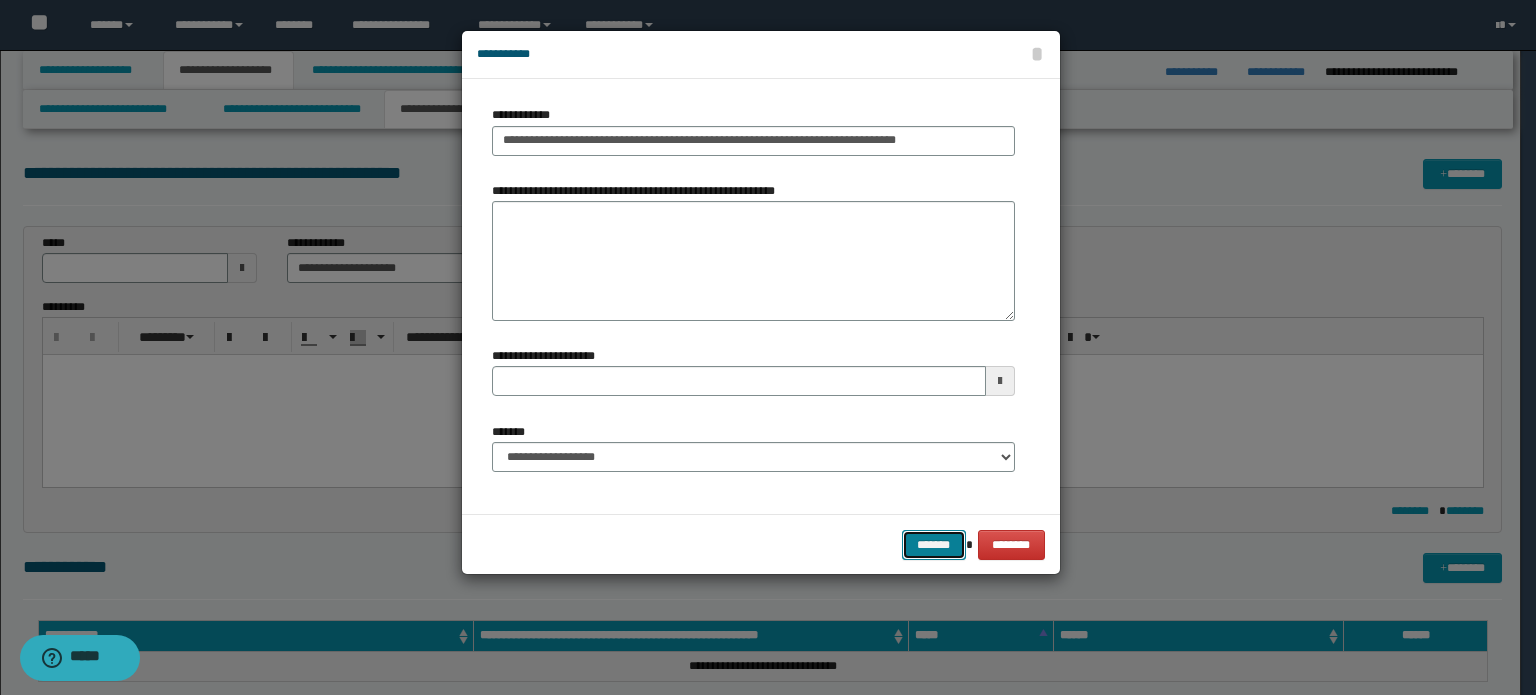 click on "*******" at bounding box center [934, 545] 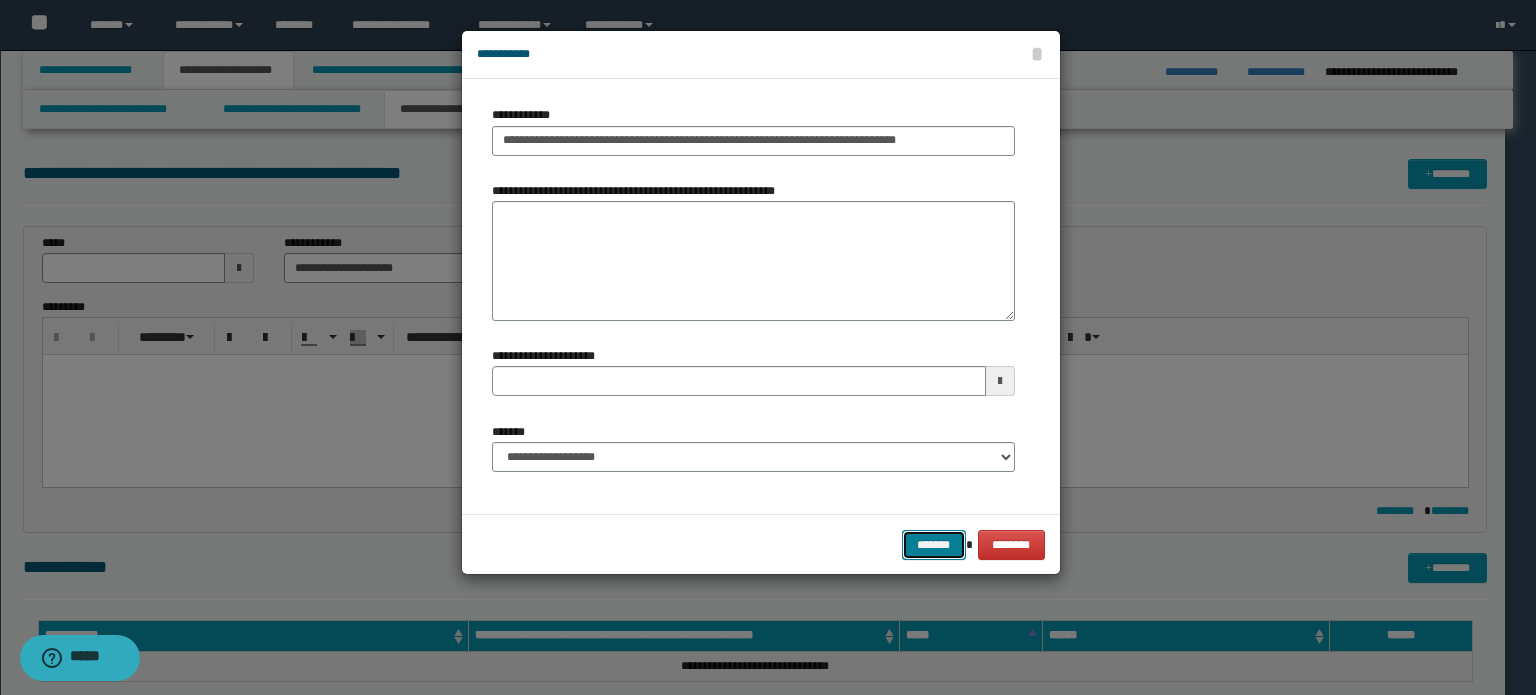 type 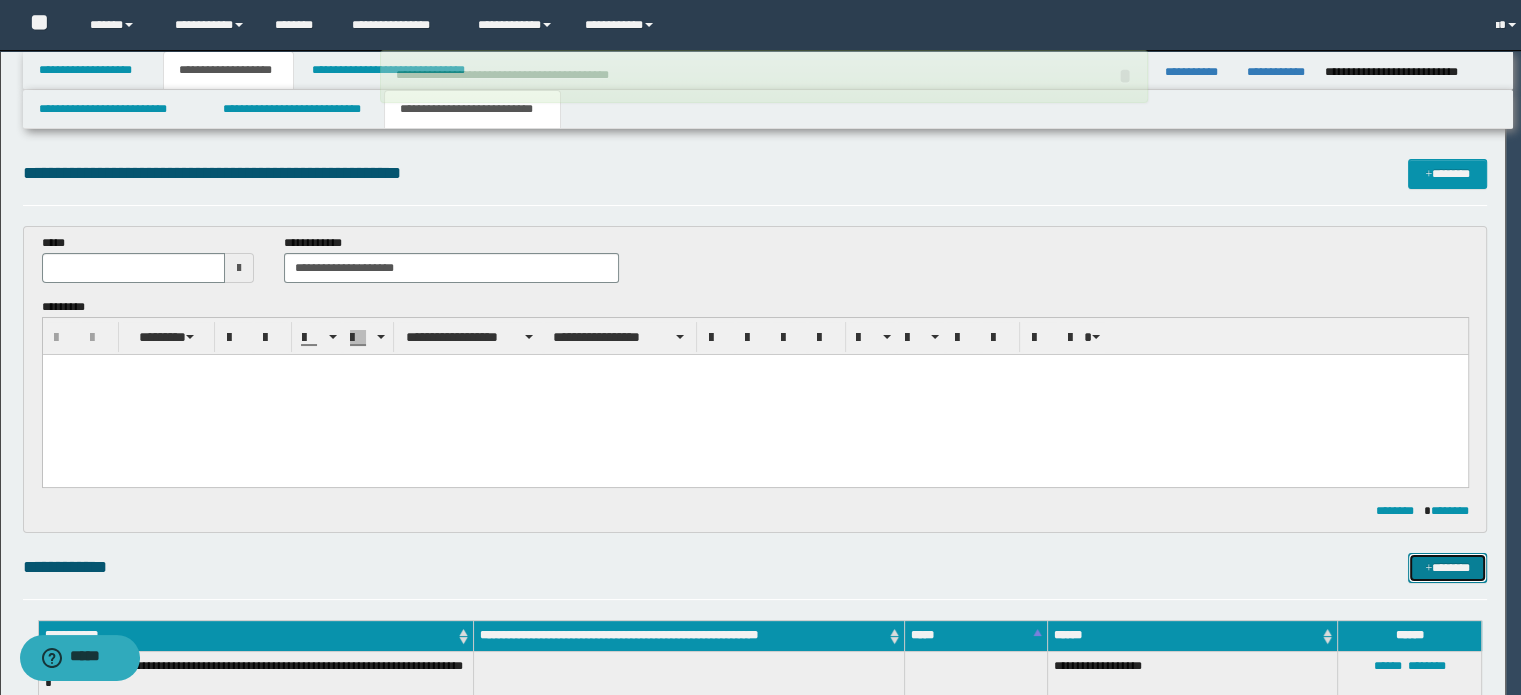 type 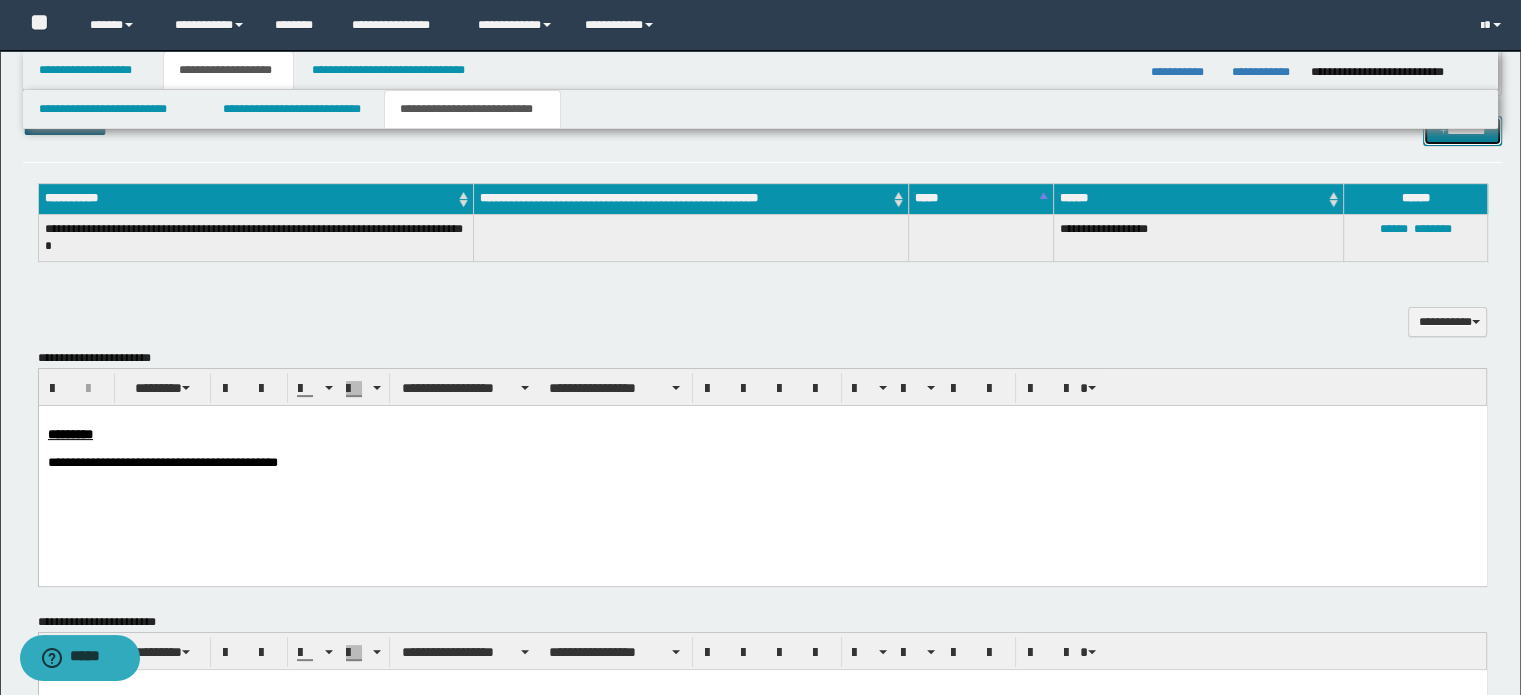 scroll, scrollTop: 440, scrollLeft: 0, axis: vertical 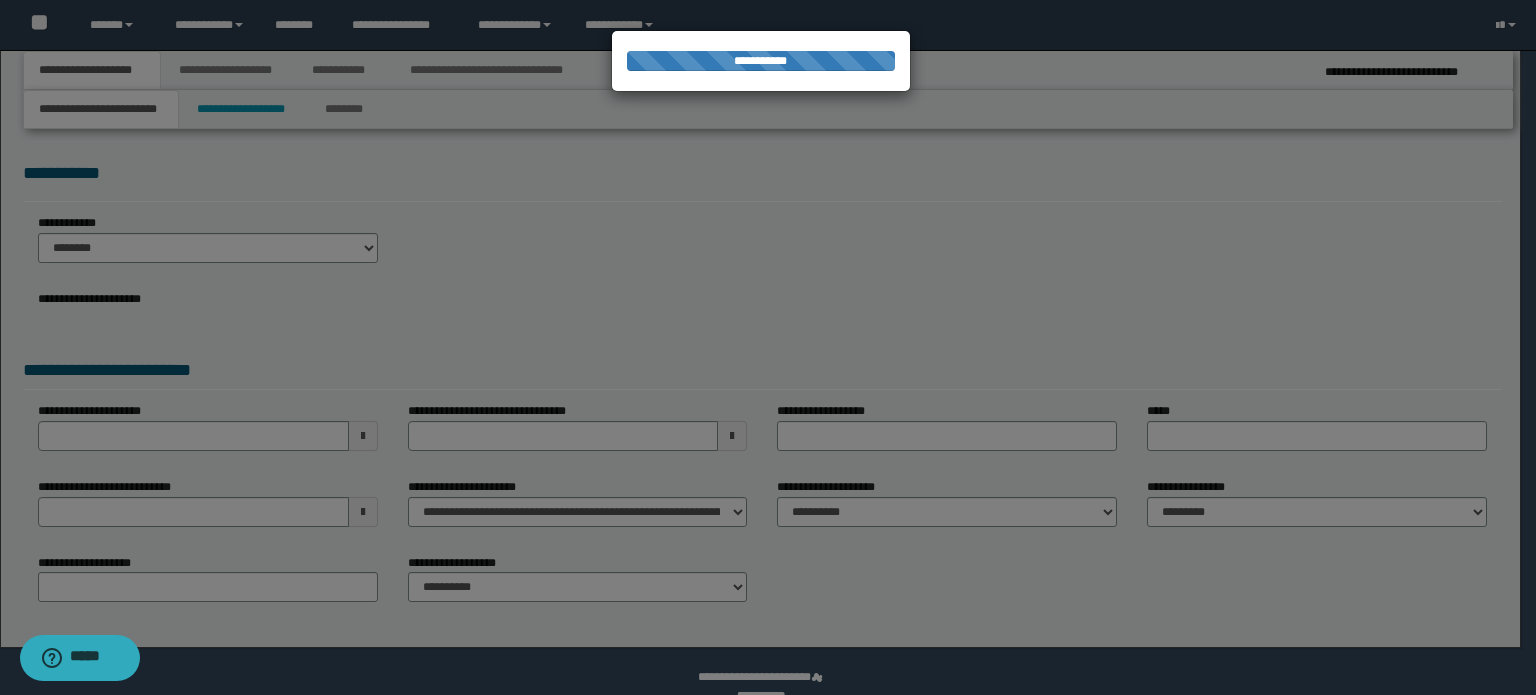 select on "*" 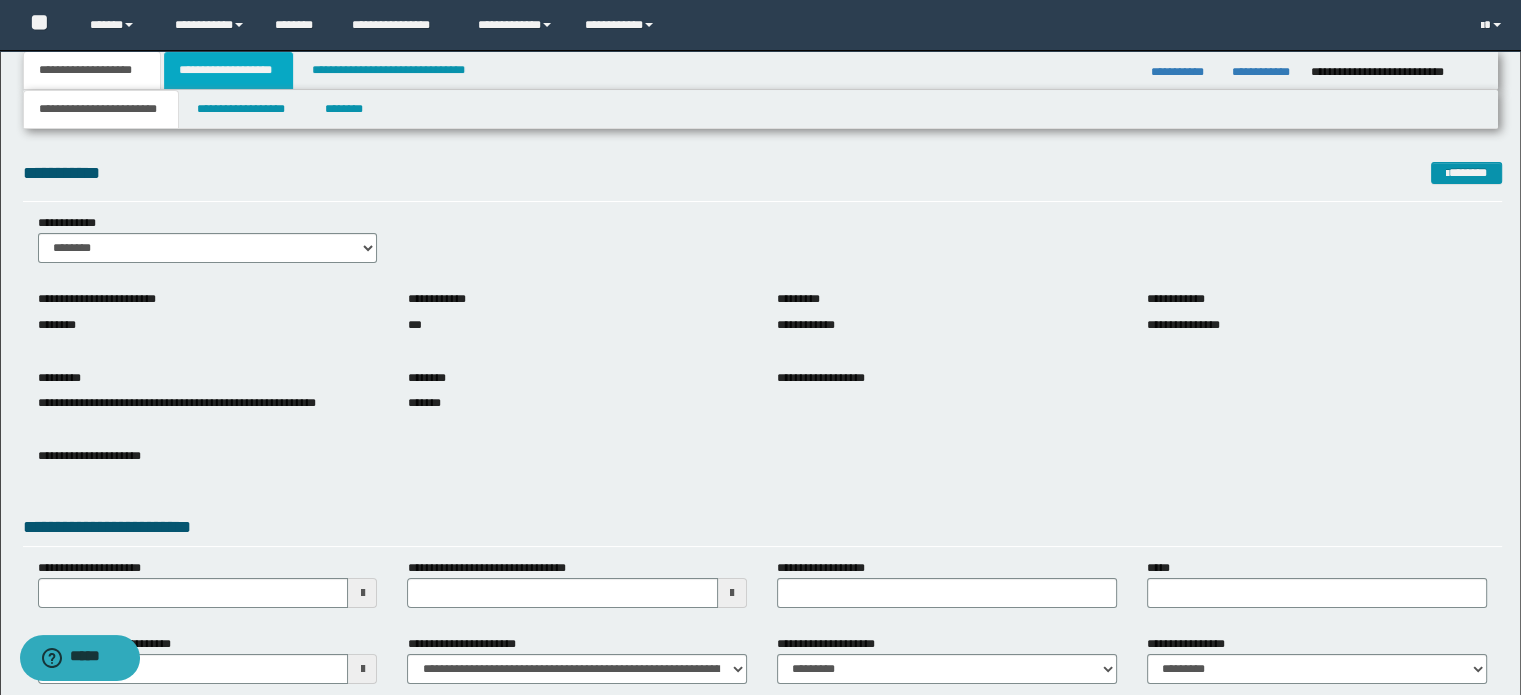 click on "**********" at bounding box center [228, 70] 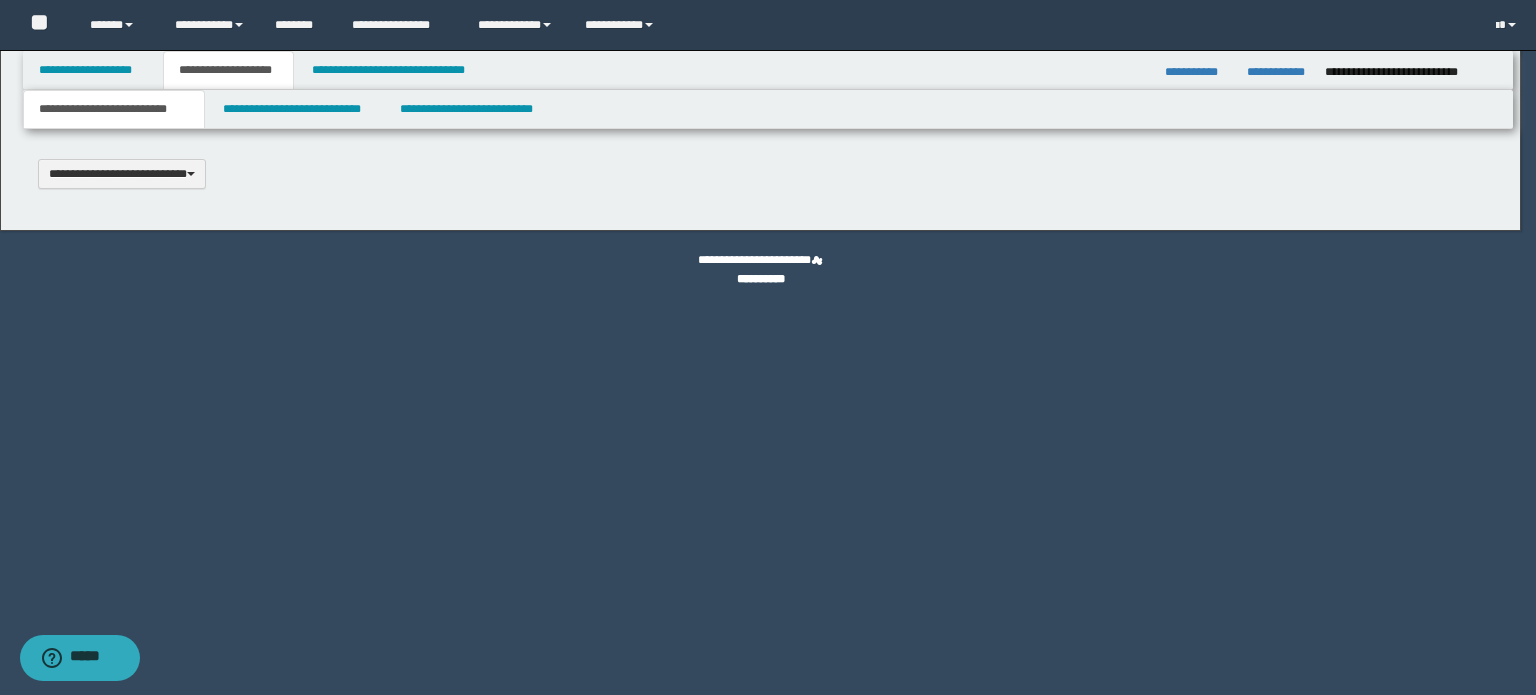 scroll, scrollTop: 0, scrollLeft: 0, axis: both 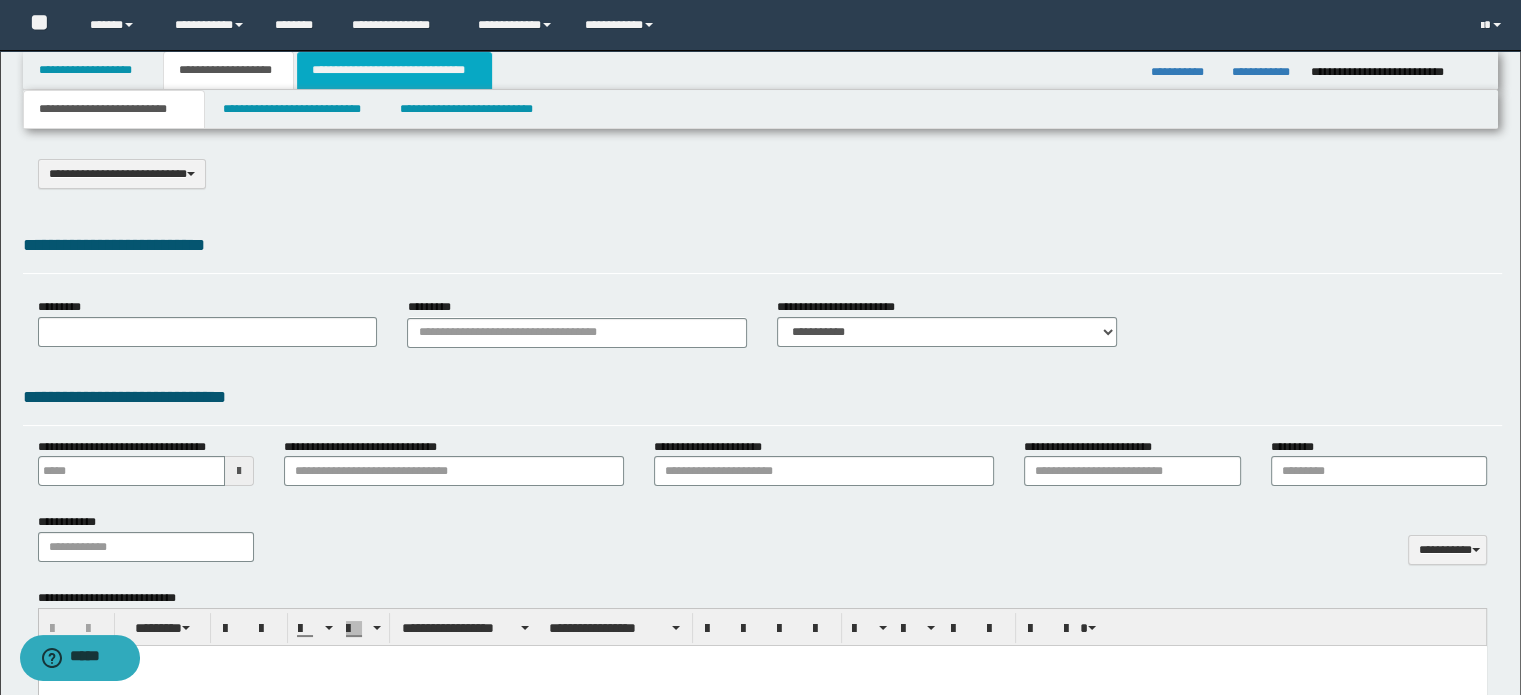 type on "**********" 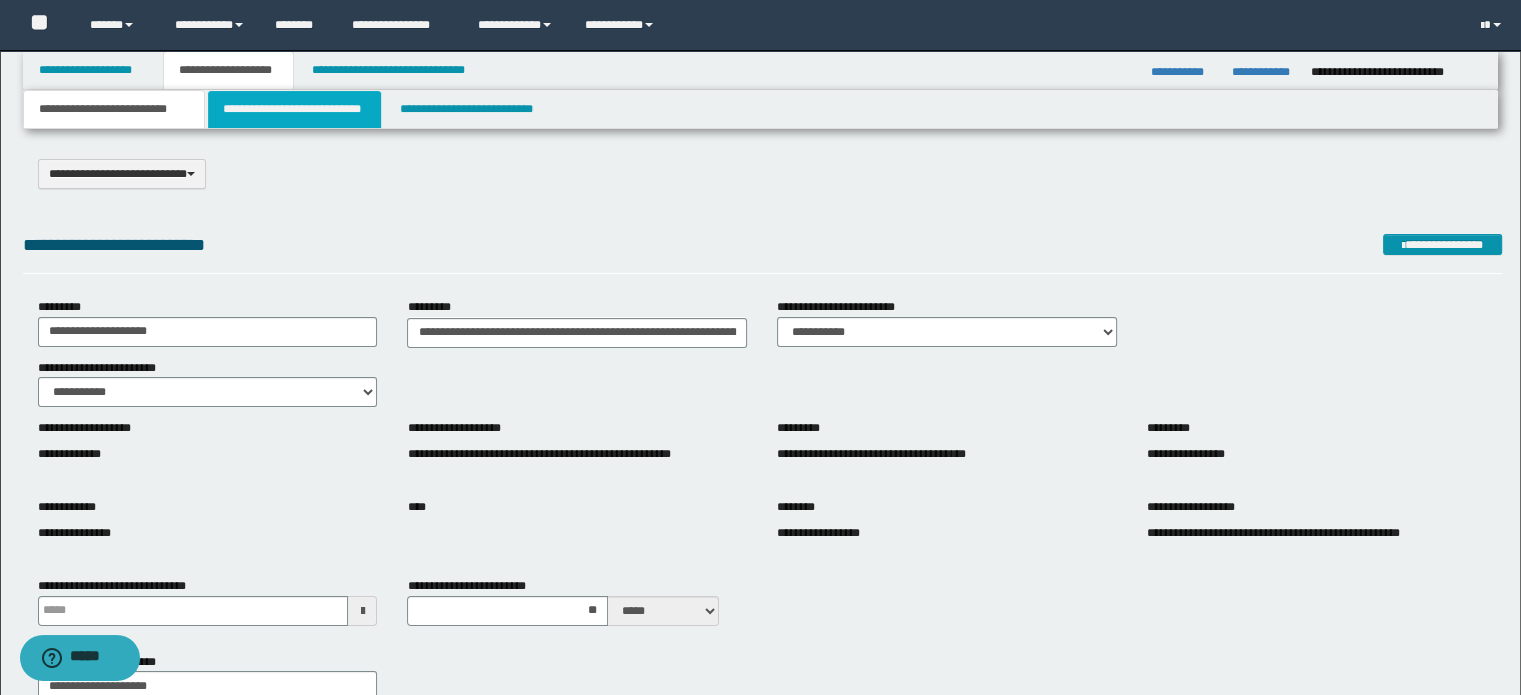 click on "**********" at bounding box center [294, 109] 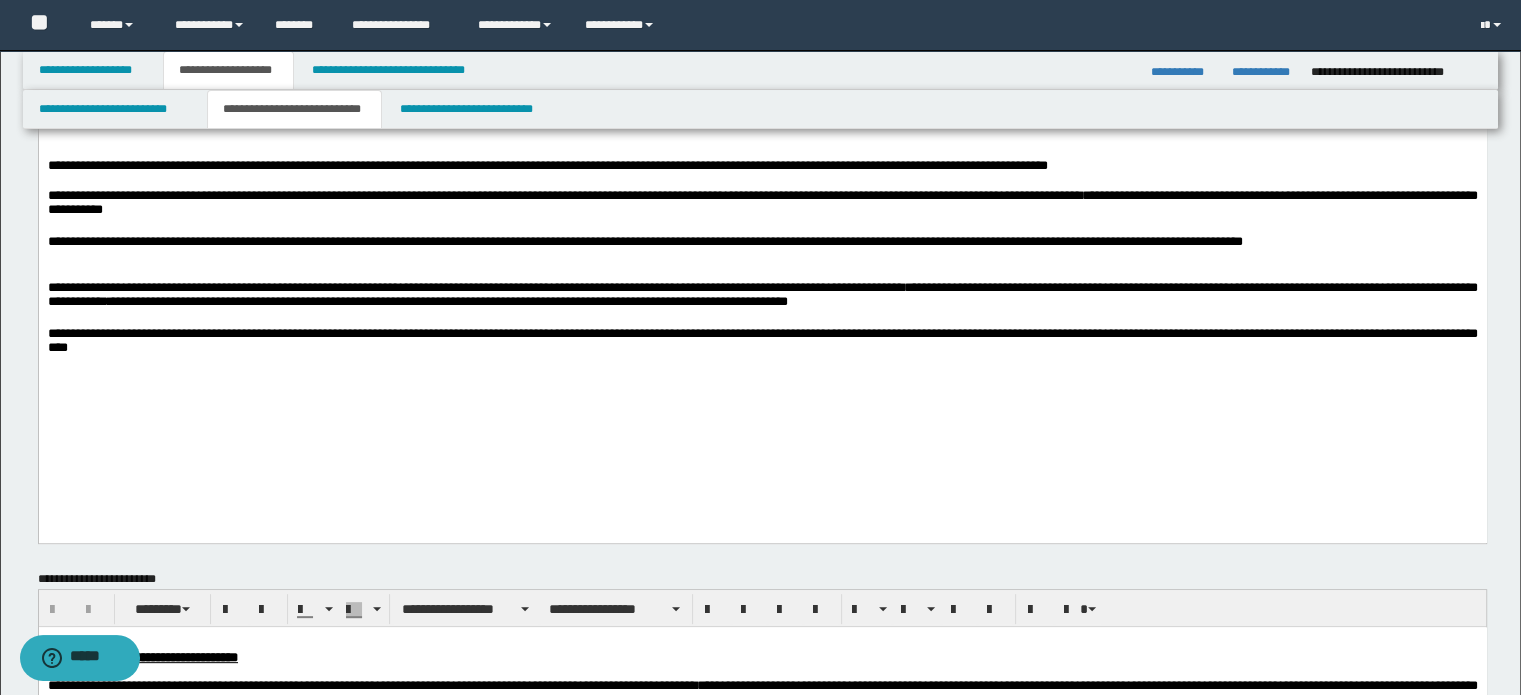 scroll, scrollTop: 608, scrollLeft: 0, axis: vertical 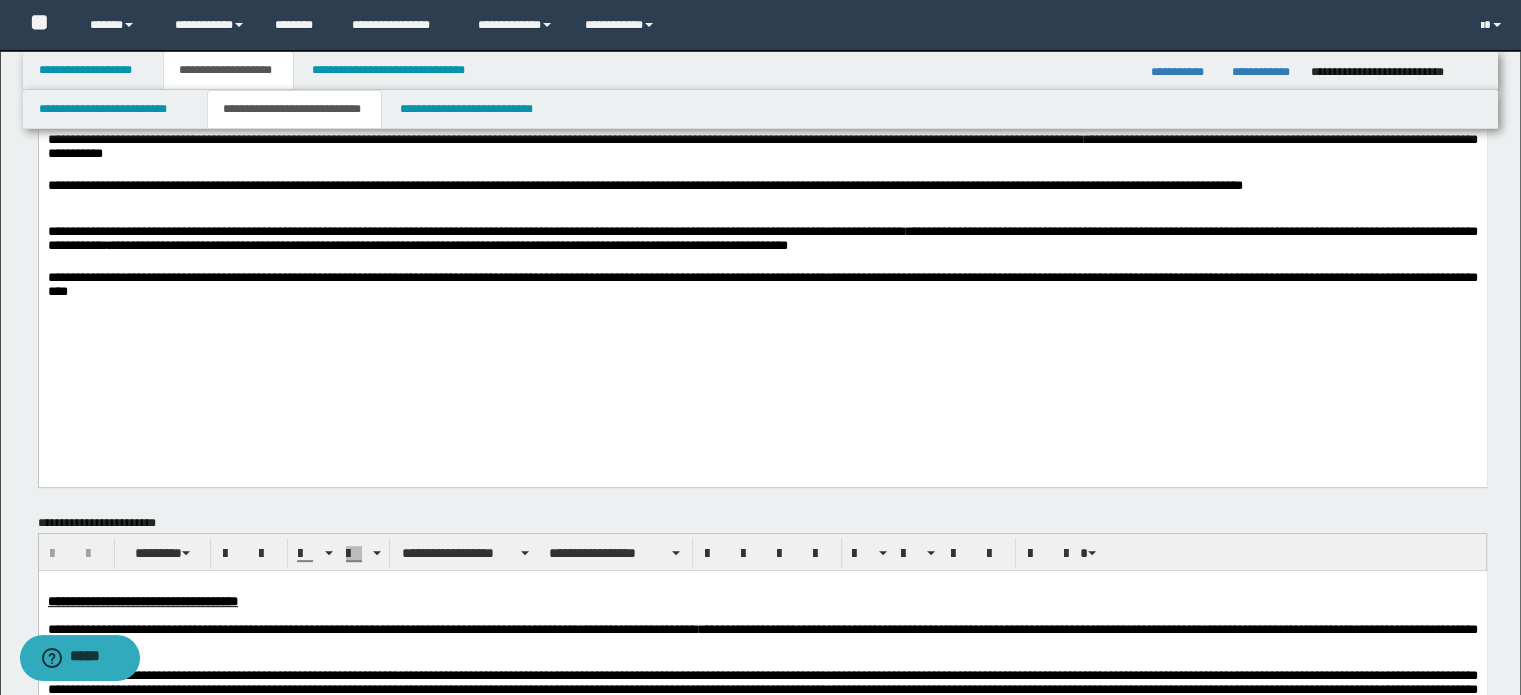 click on "**********" at bounding box center (352, 109) 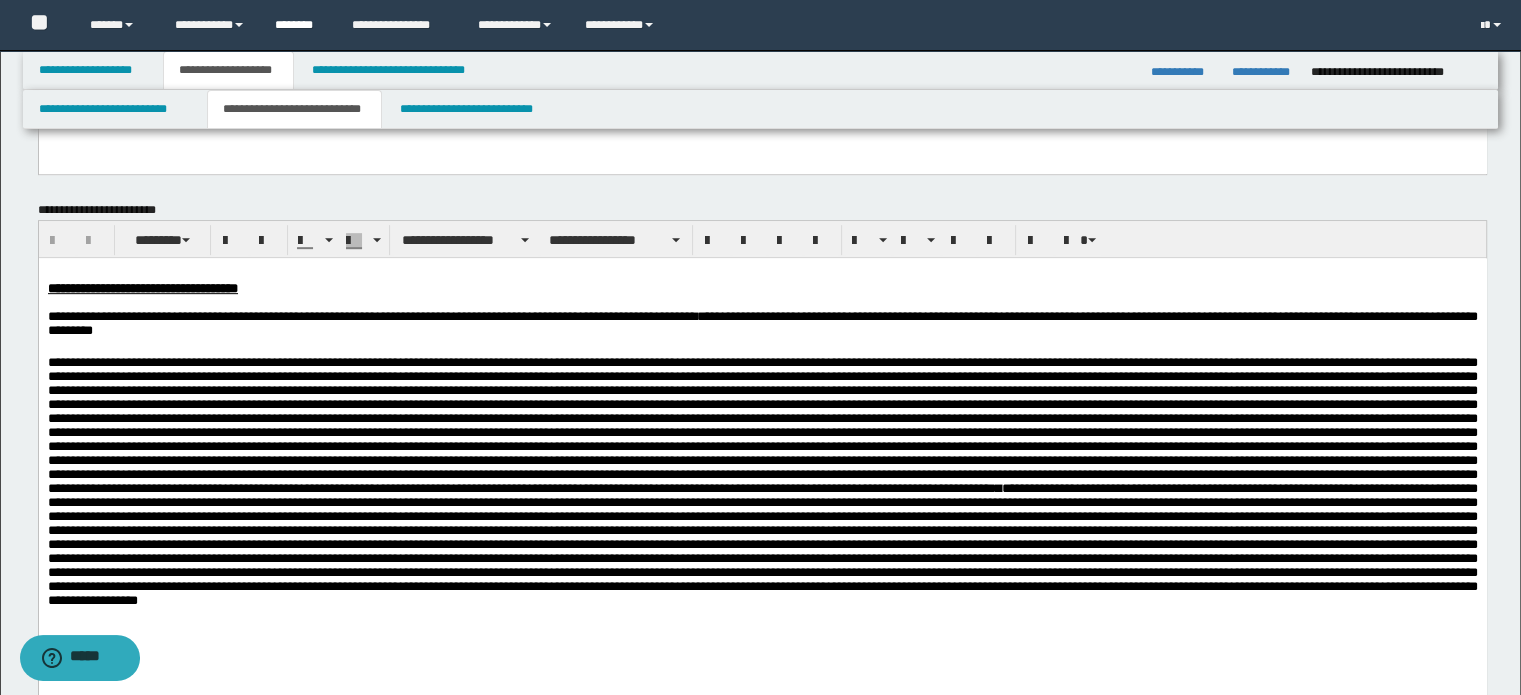 scroll, scrollTop: 223, scrollLeft: 0, axis: vertical 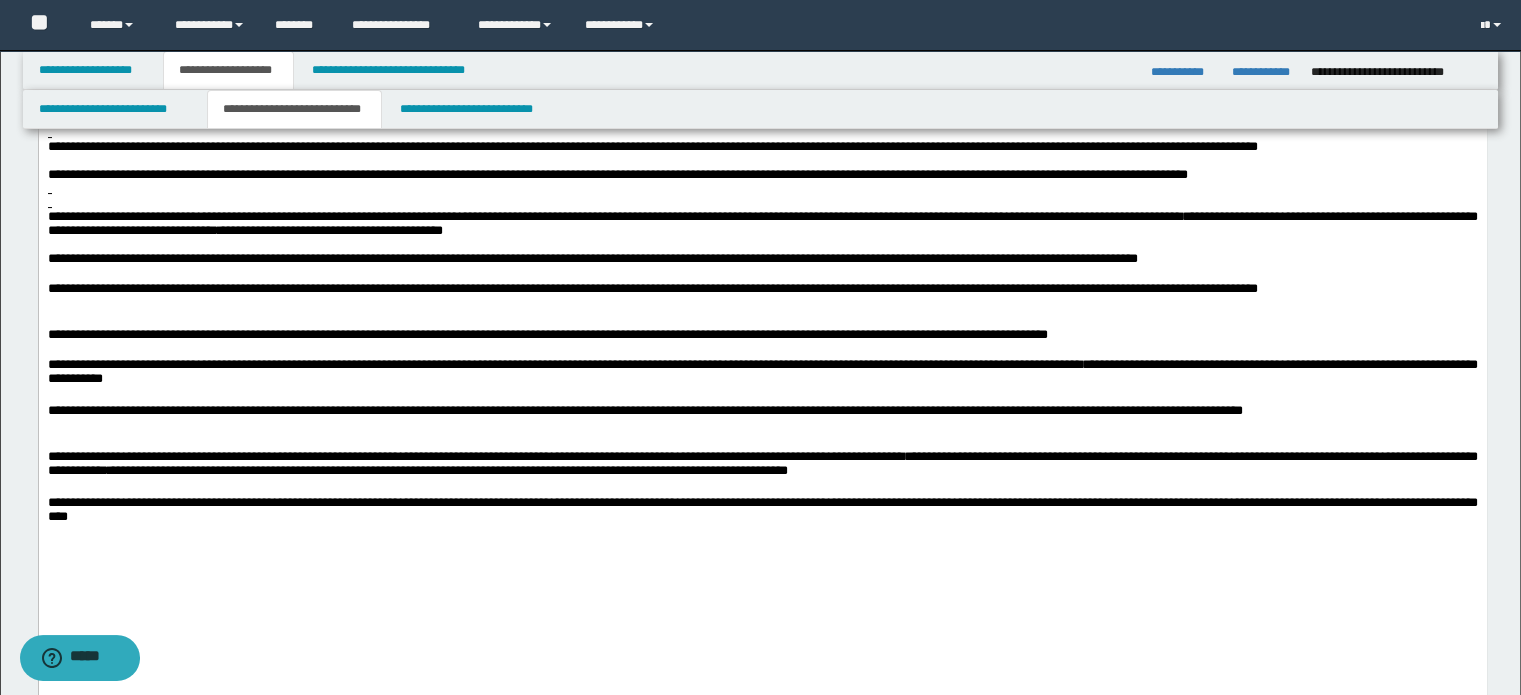 click on "**********" at bounding box center (762, 374) 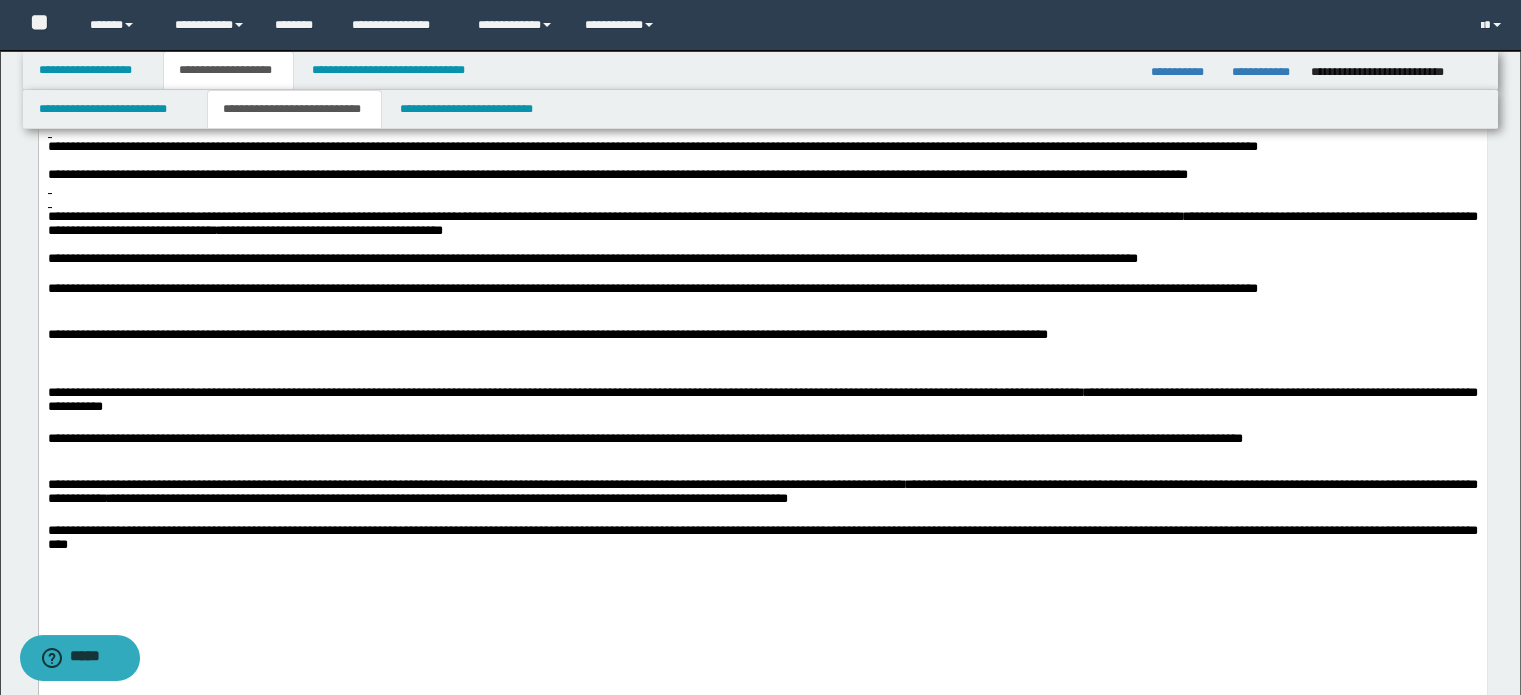 paste 